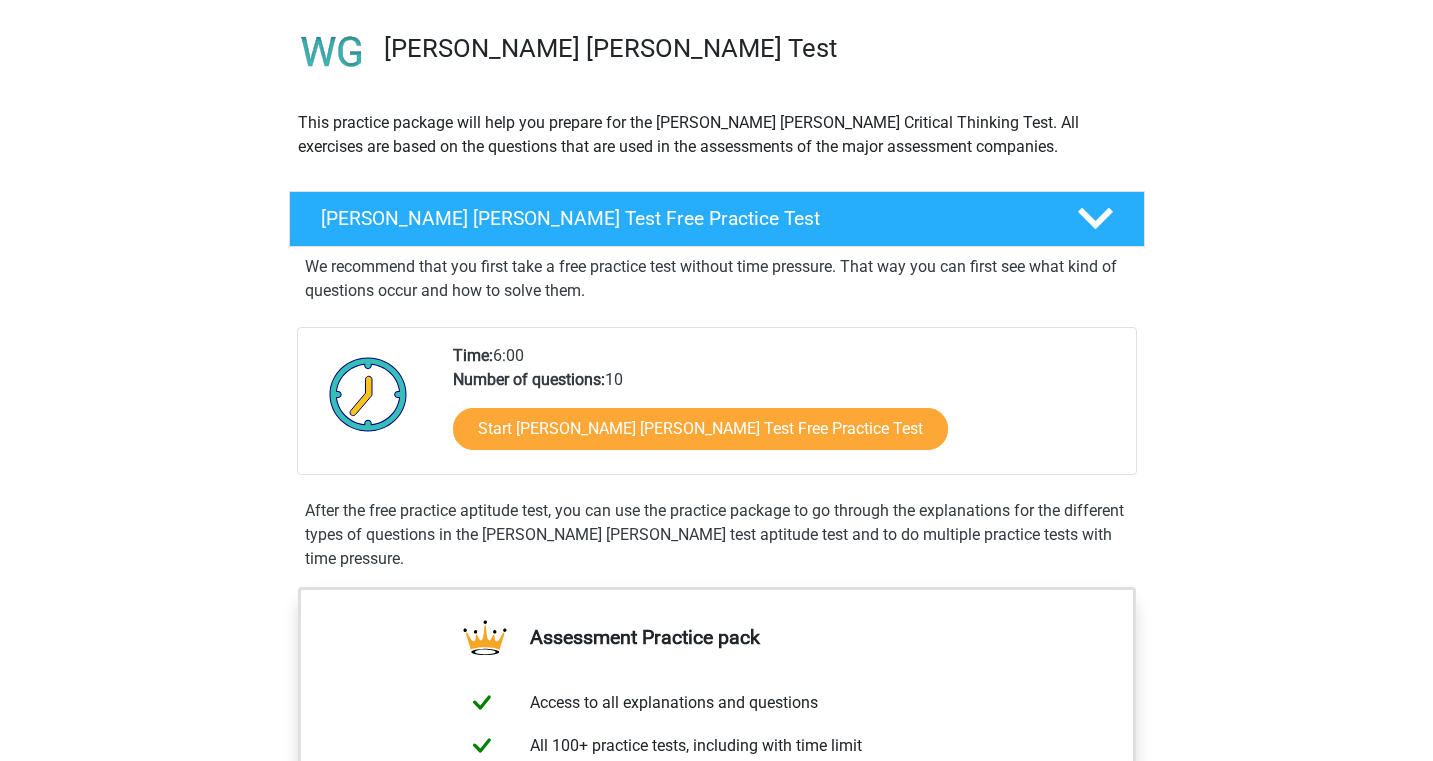 scroll, scrollTop: 138, scrollLeft: 0, axis: vertical 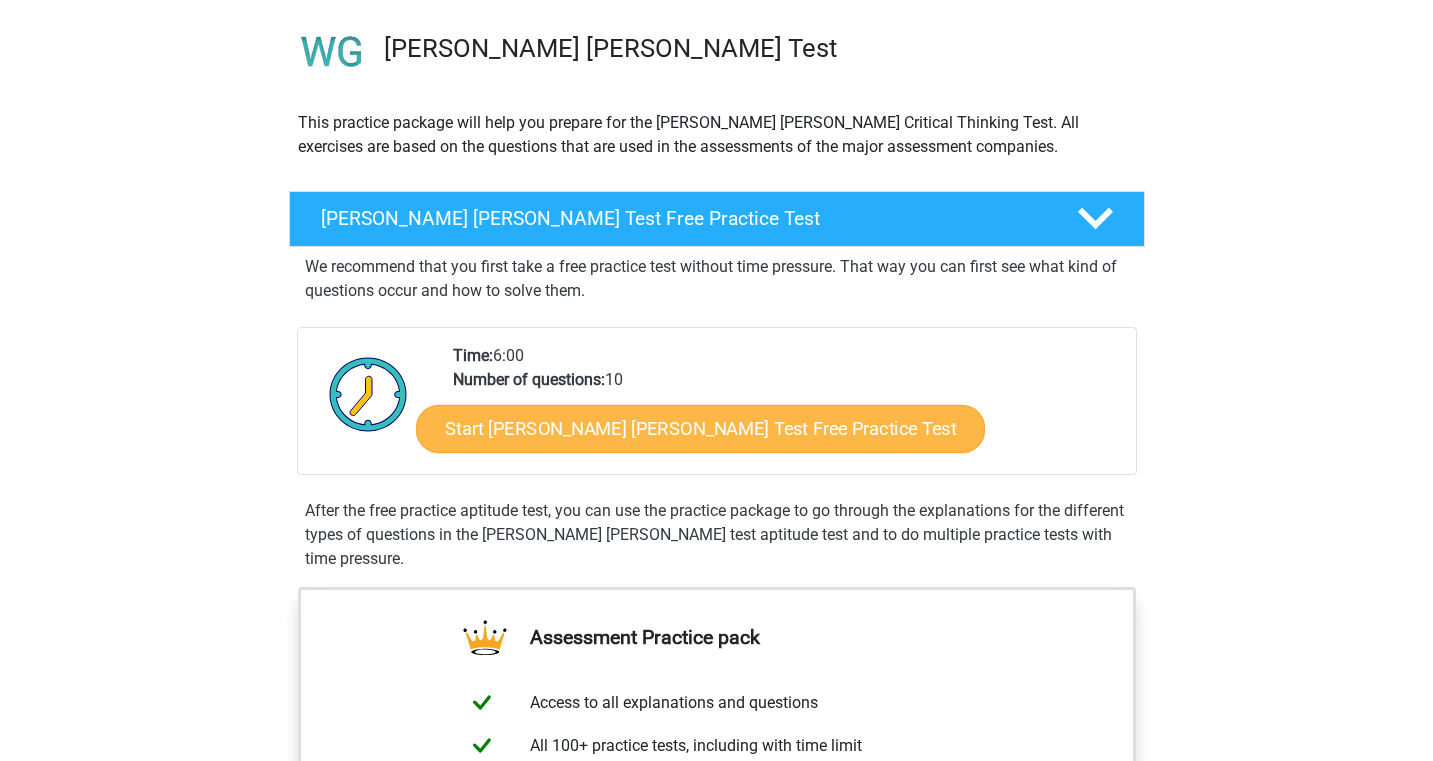 click on "Start Watson Glaser Test
Free Practice Test" at bounding box center (700, 429) 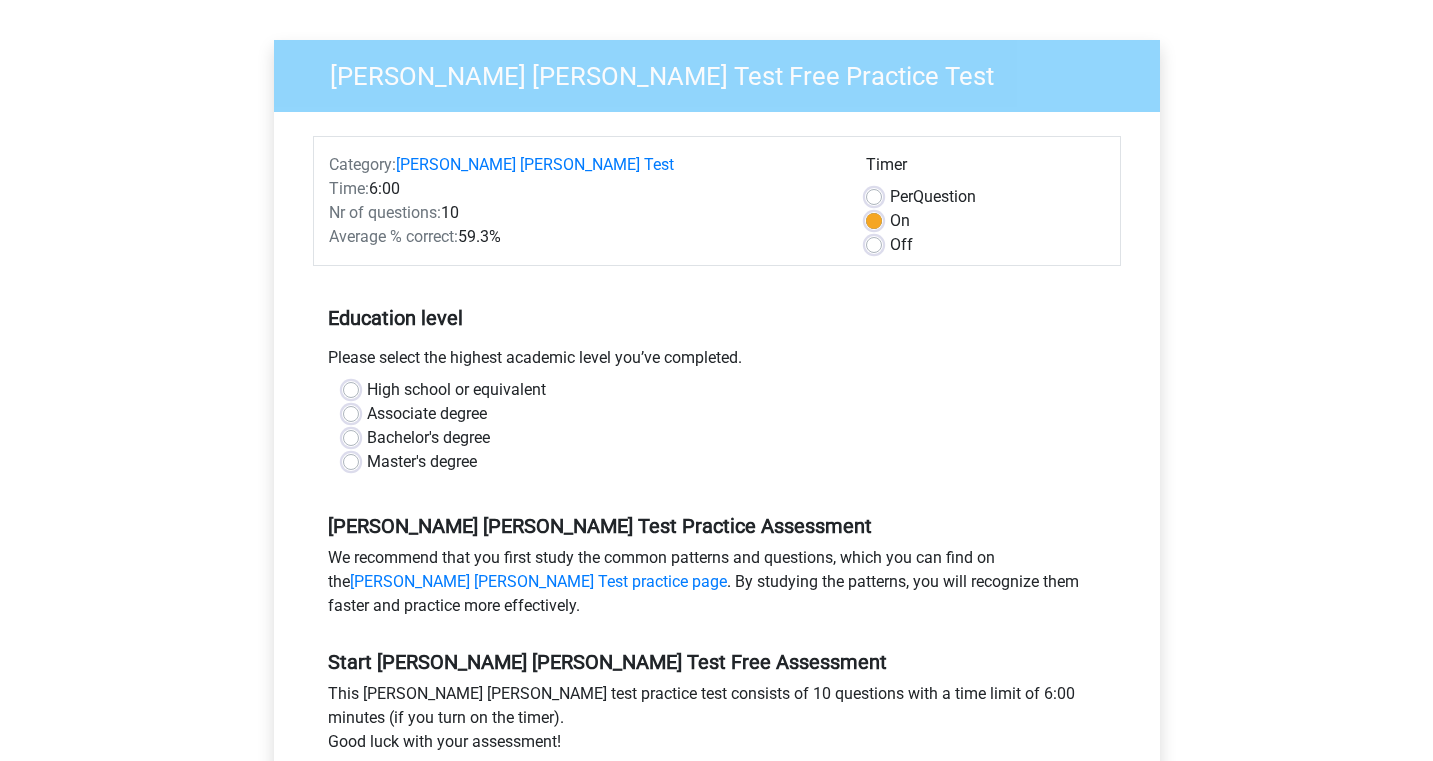 scroll, scrollTop: 153, scrollLeft: 0, axis: vertical 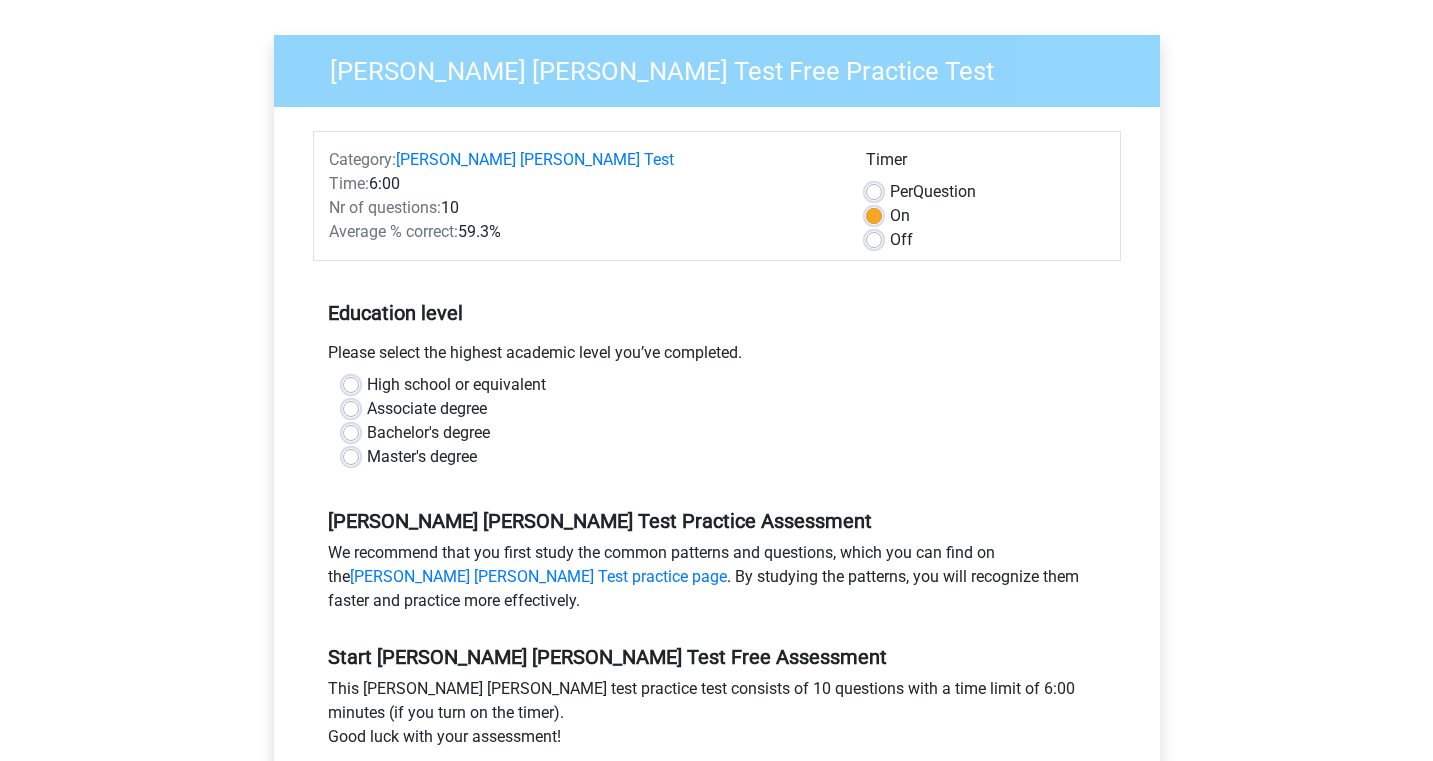 click on "Bachelor's degree" at bounding box center [428, 433] 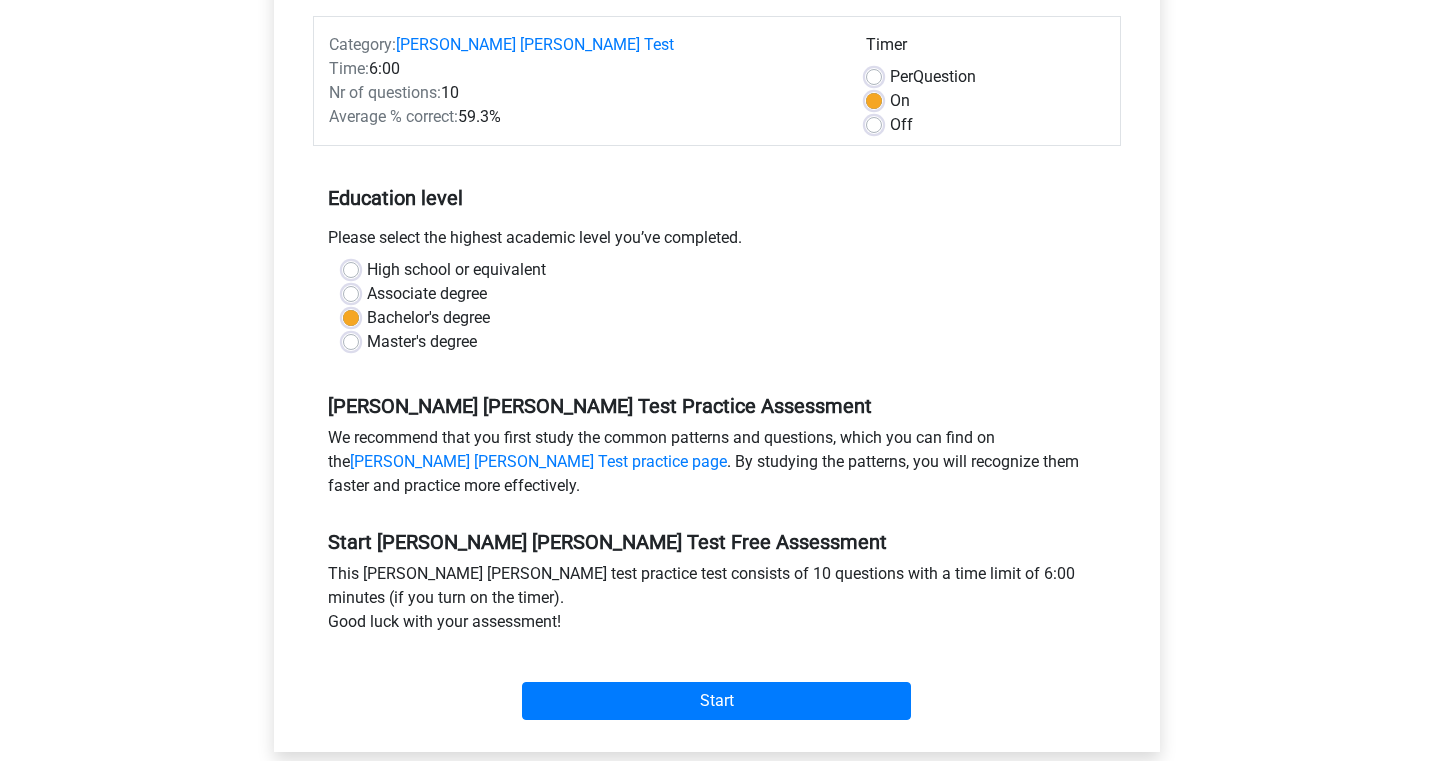 scroll, scrollTop: 268, scrollLeft: 0, axis: vertical 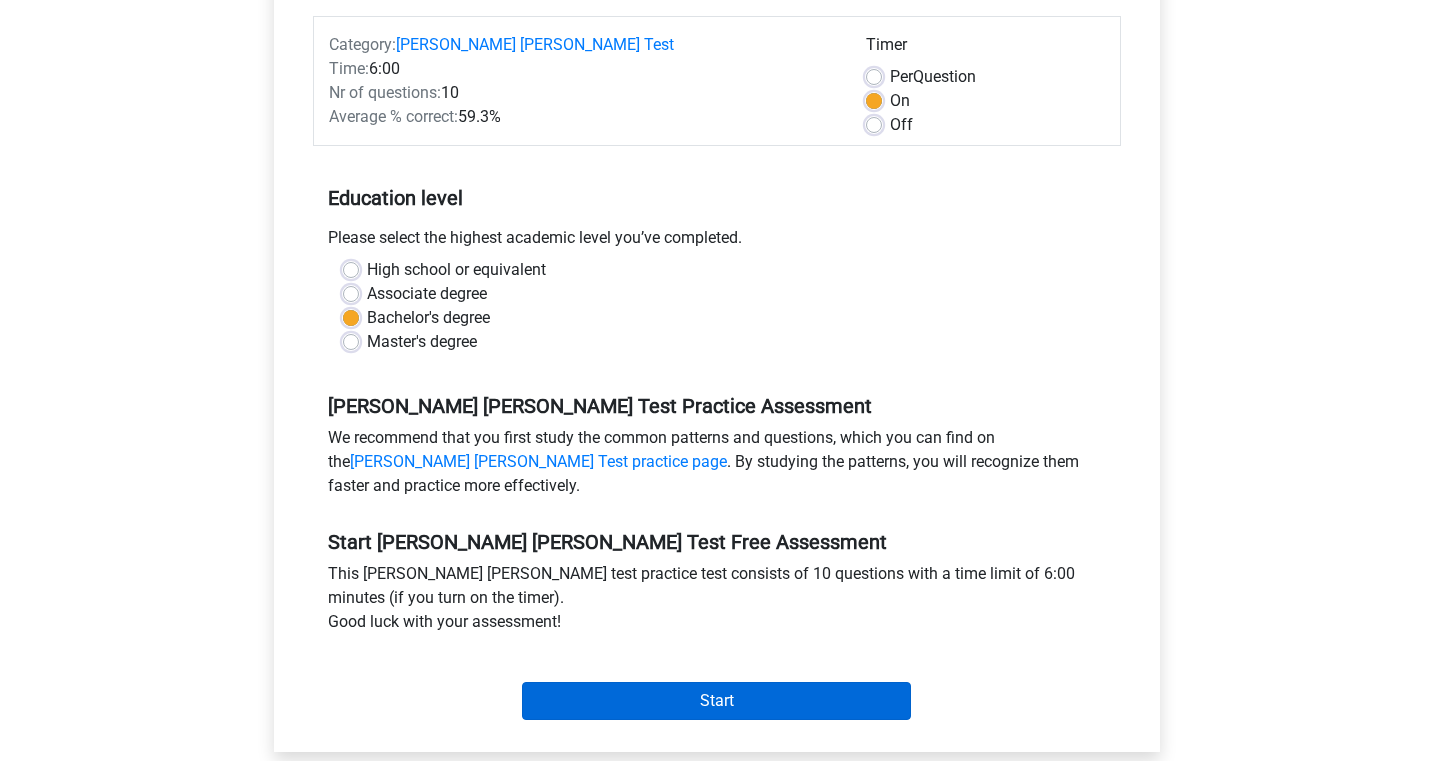 click on "Start" at bounding box center [716, 701] 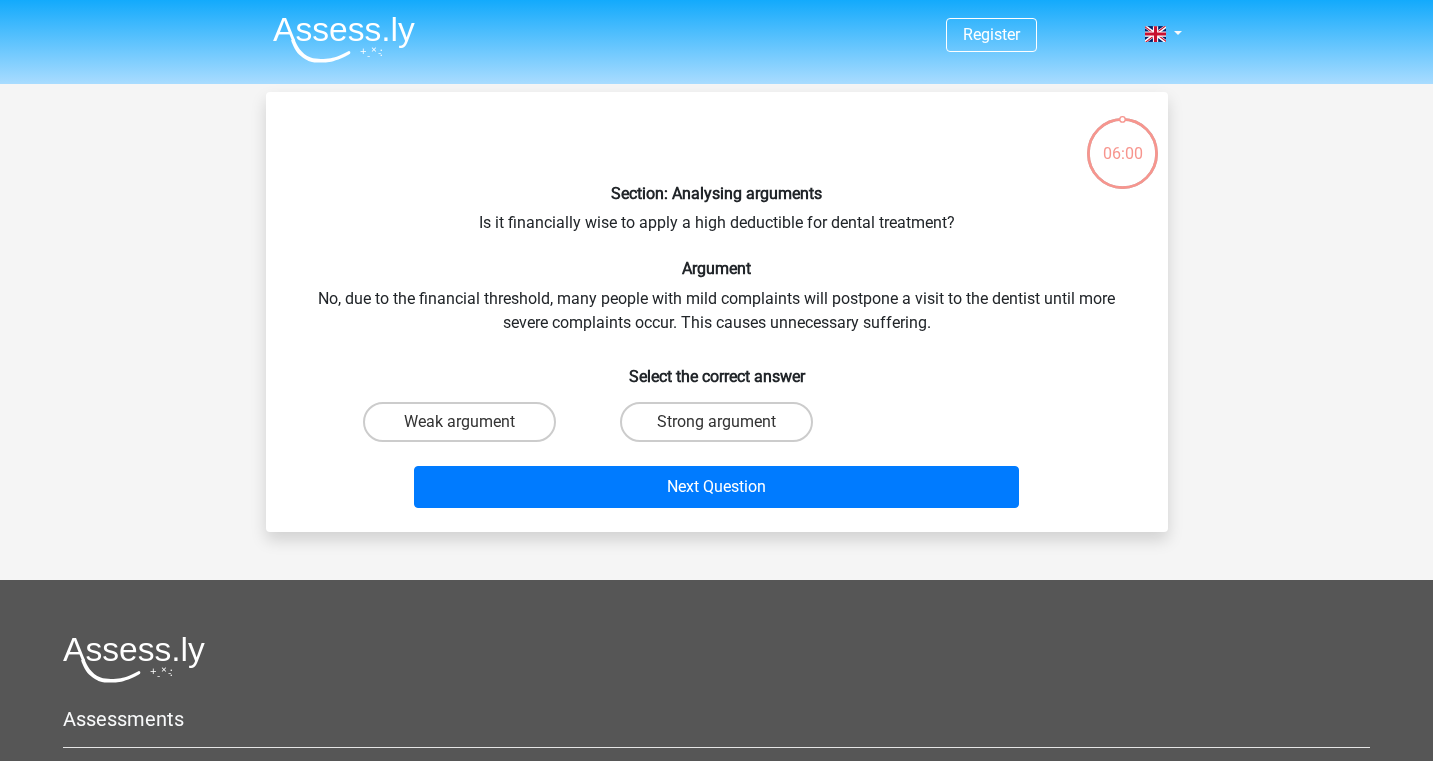 scroll, scrollTop: 0, scrollLeft: 0, axis: both 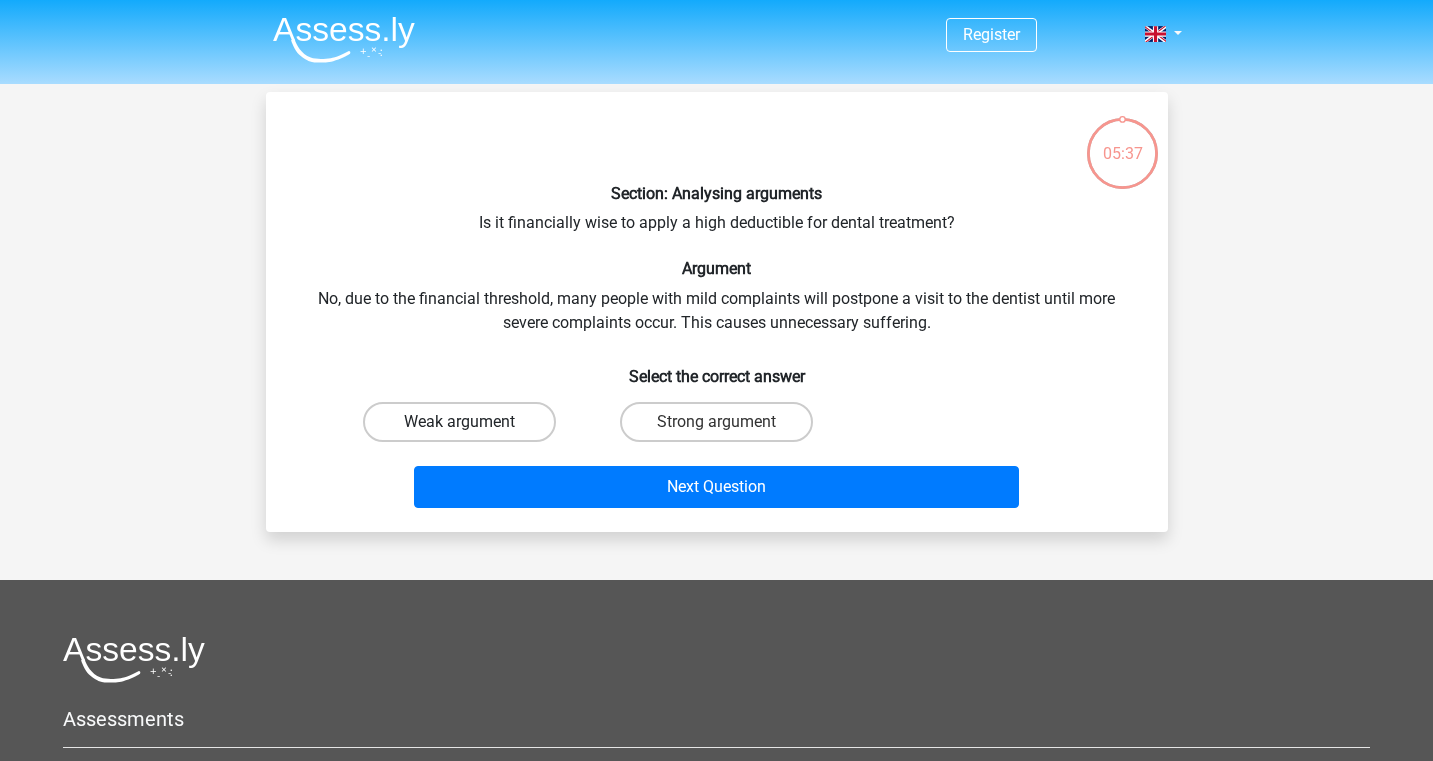 click on "Weak argument" at bounding box center [459, 422] 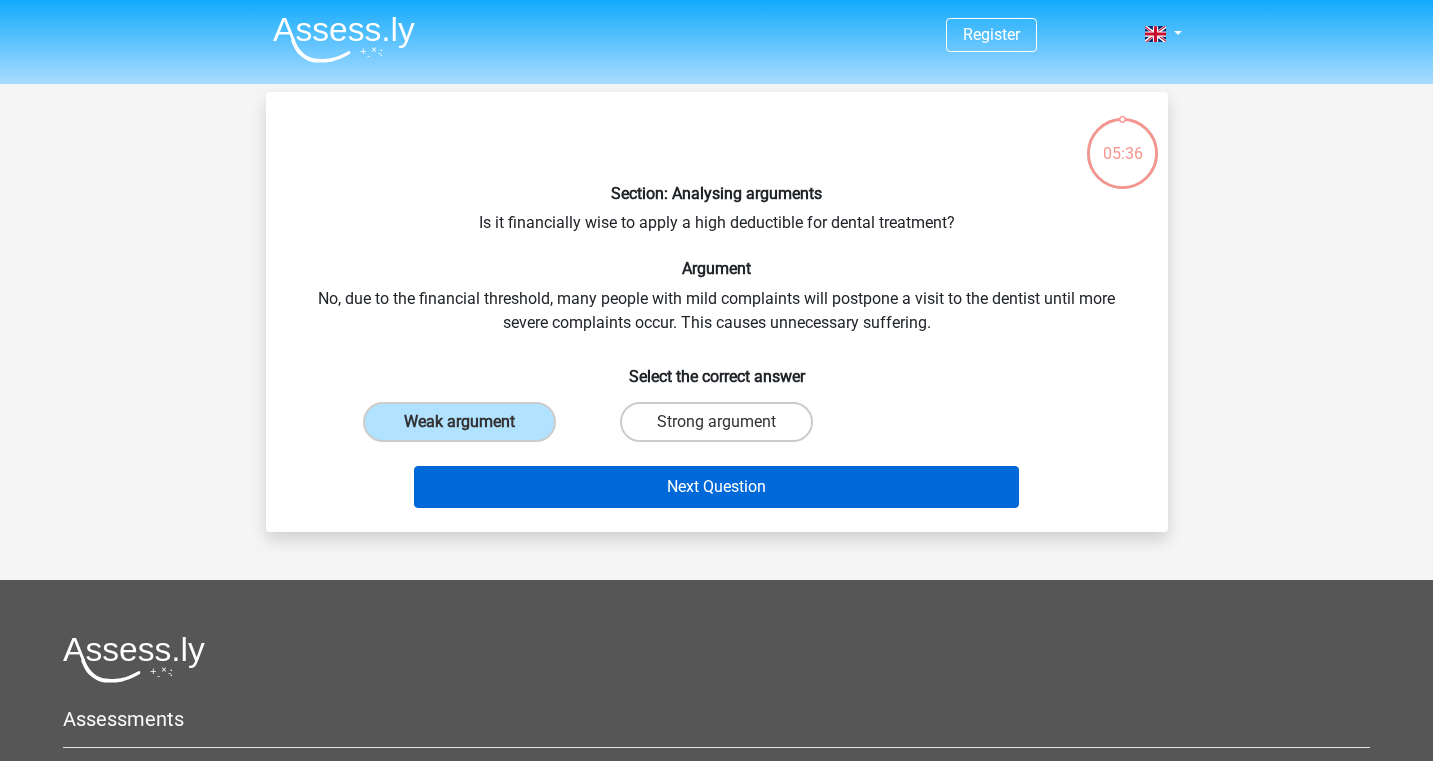 click on "Next Question" at bounding box center (716, 487) 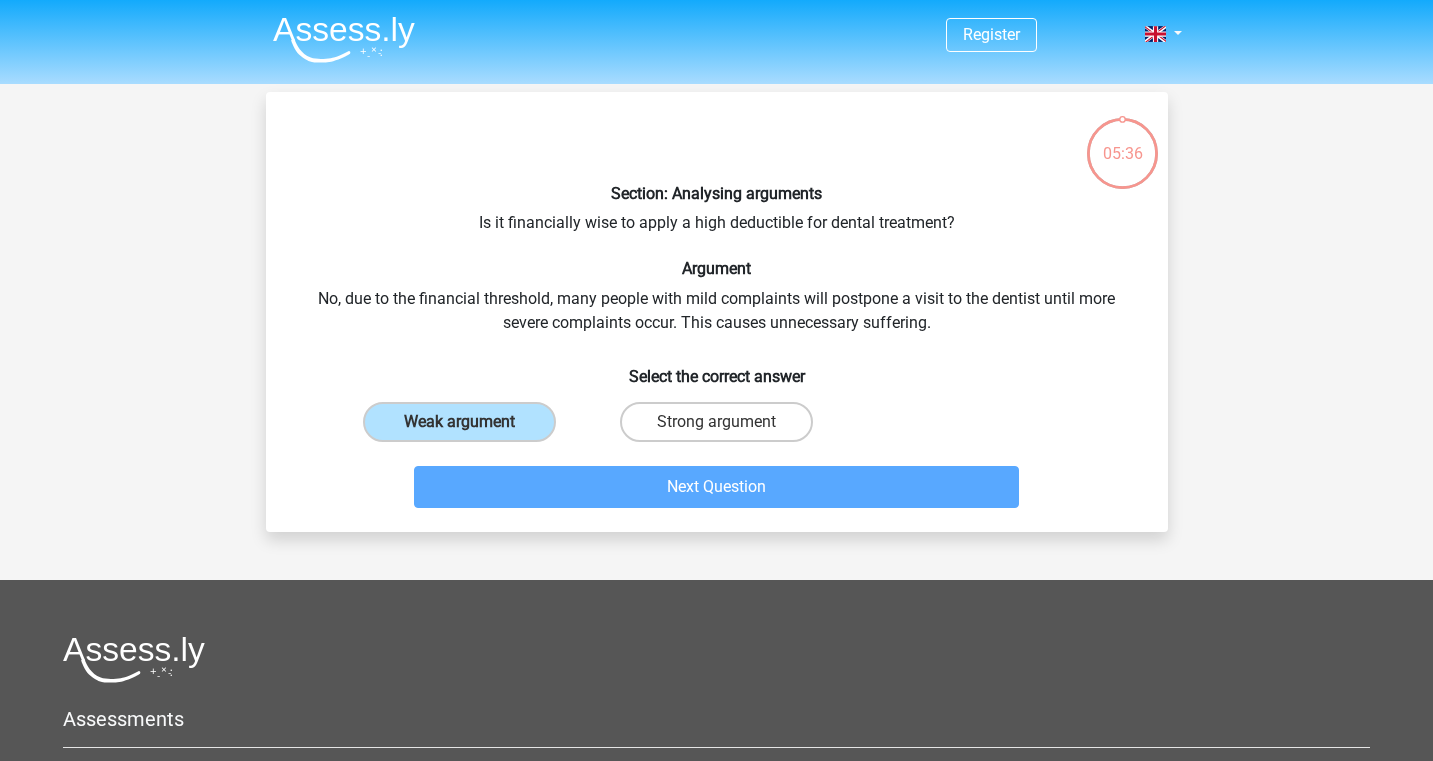 scroll, scrollTop: 92, scrollLeft: 0, axis: vertical 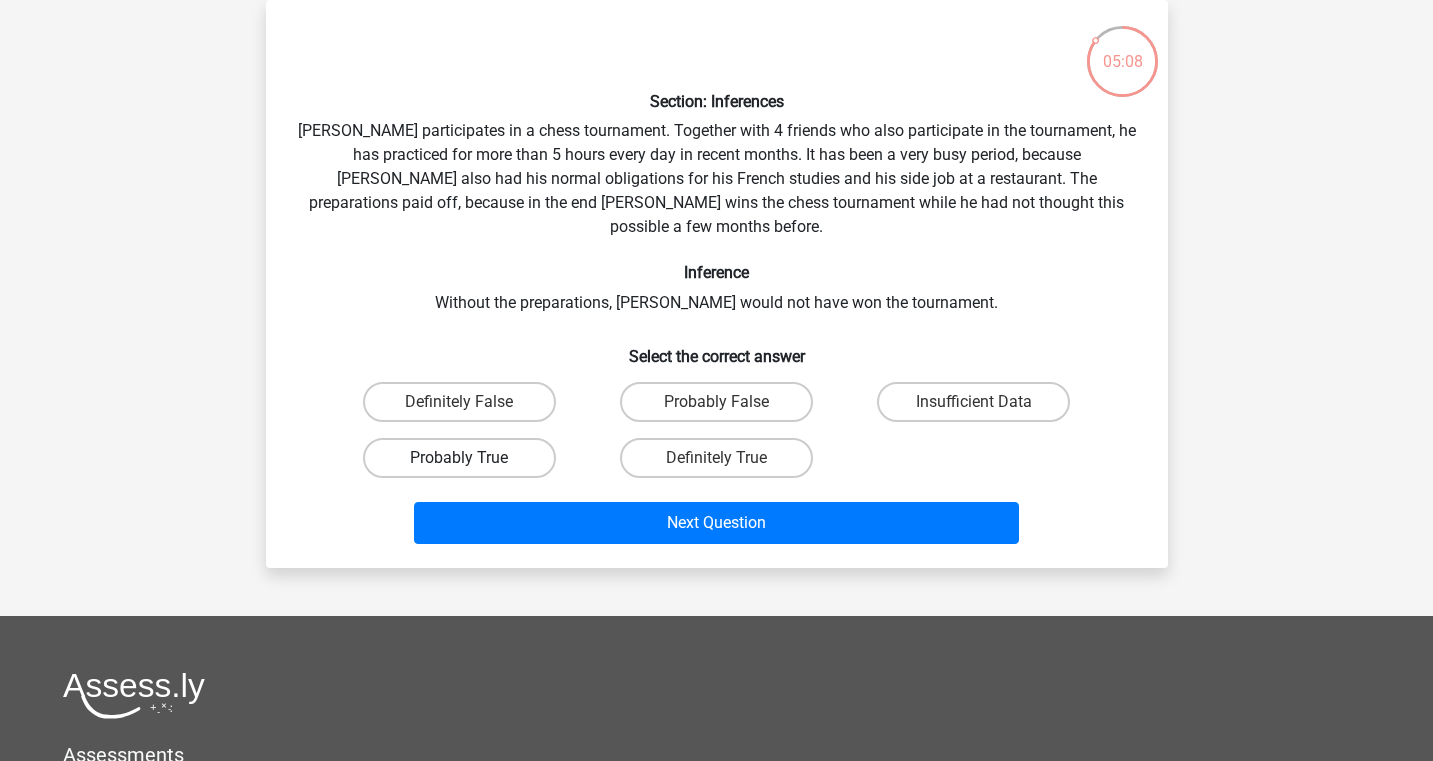 click on "Probably True" at bounding box center (459, 458) 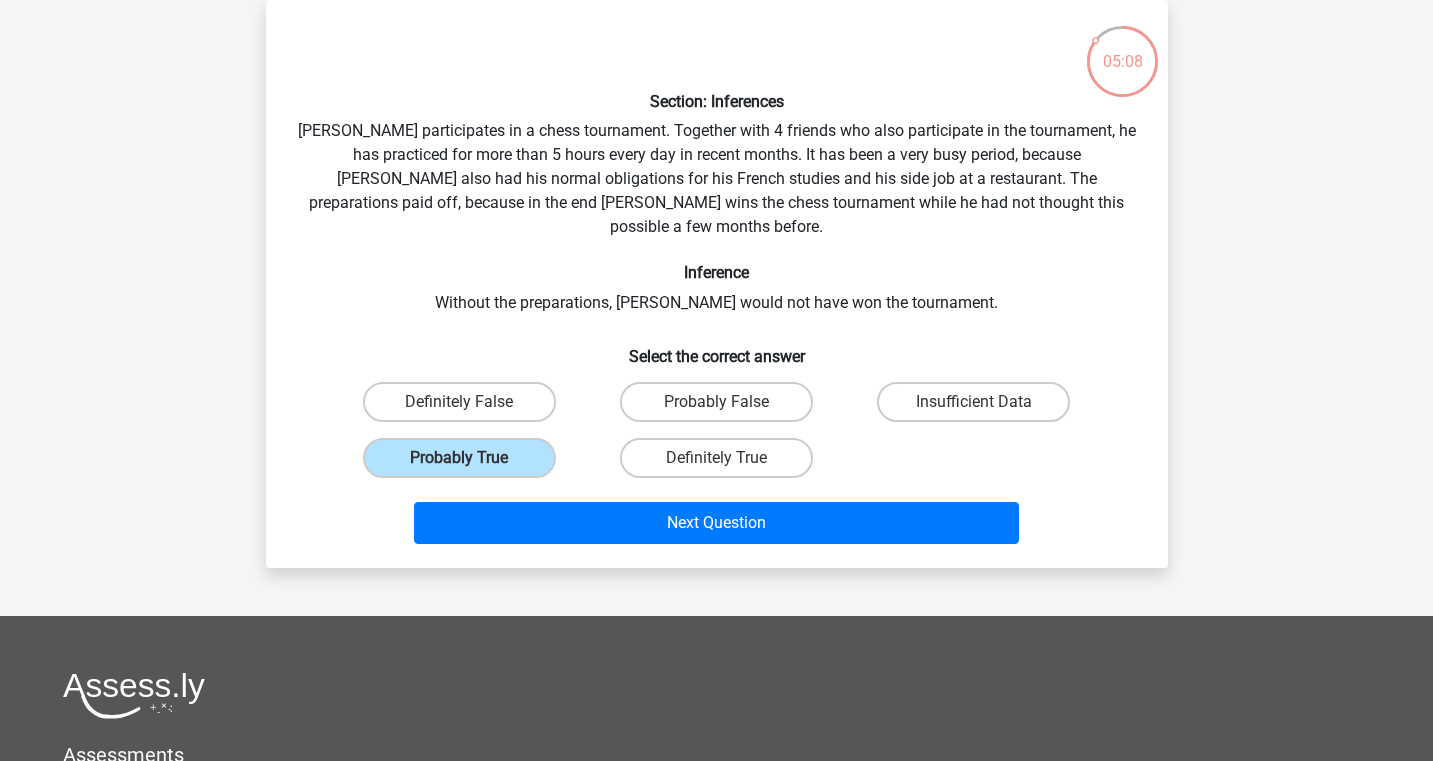 click on "Next Question" at bounding box center [717, 519] 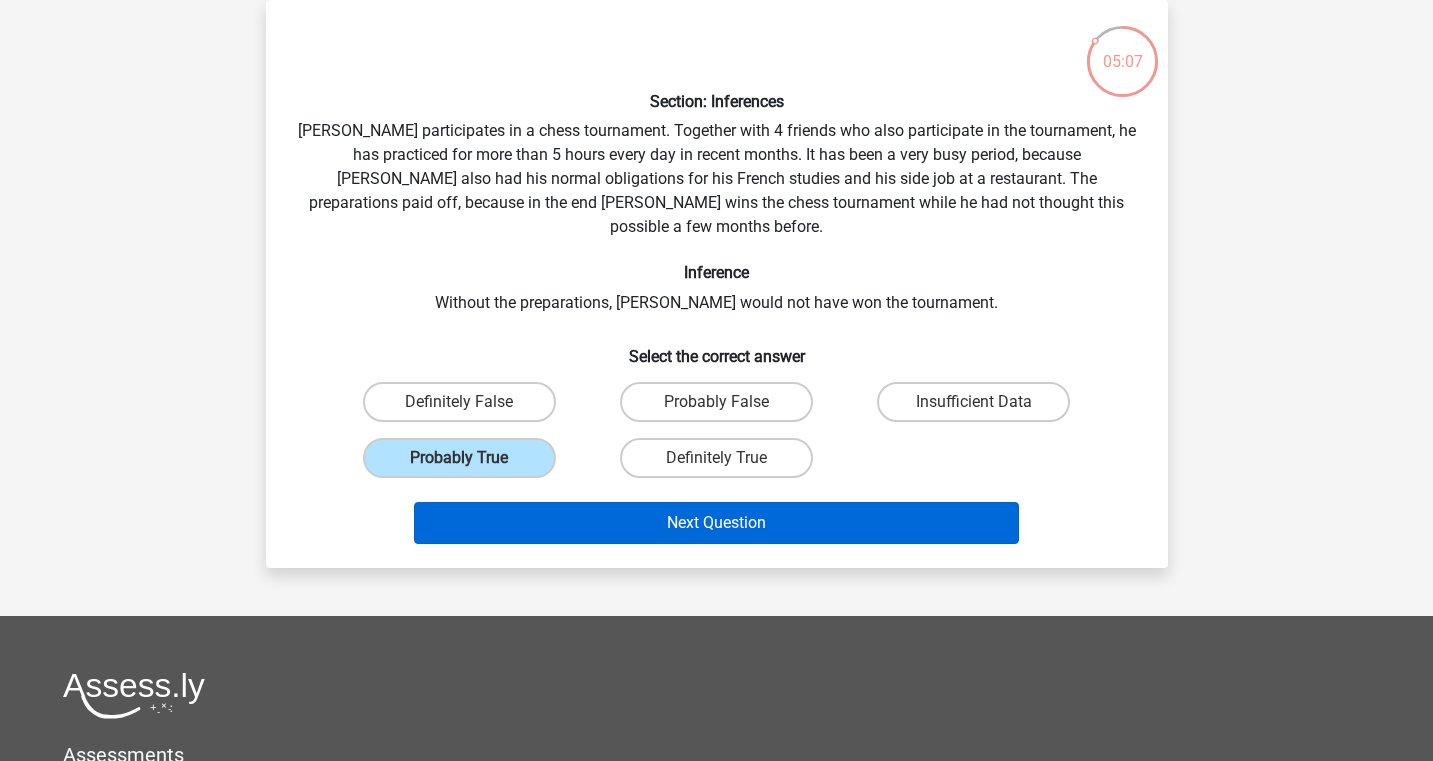 click on "Next Question" at bounding box center (716, 523) 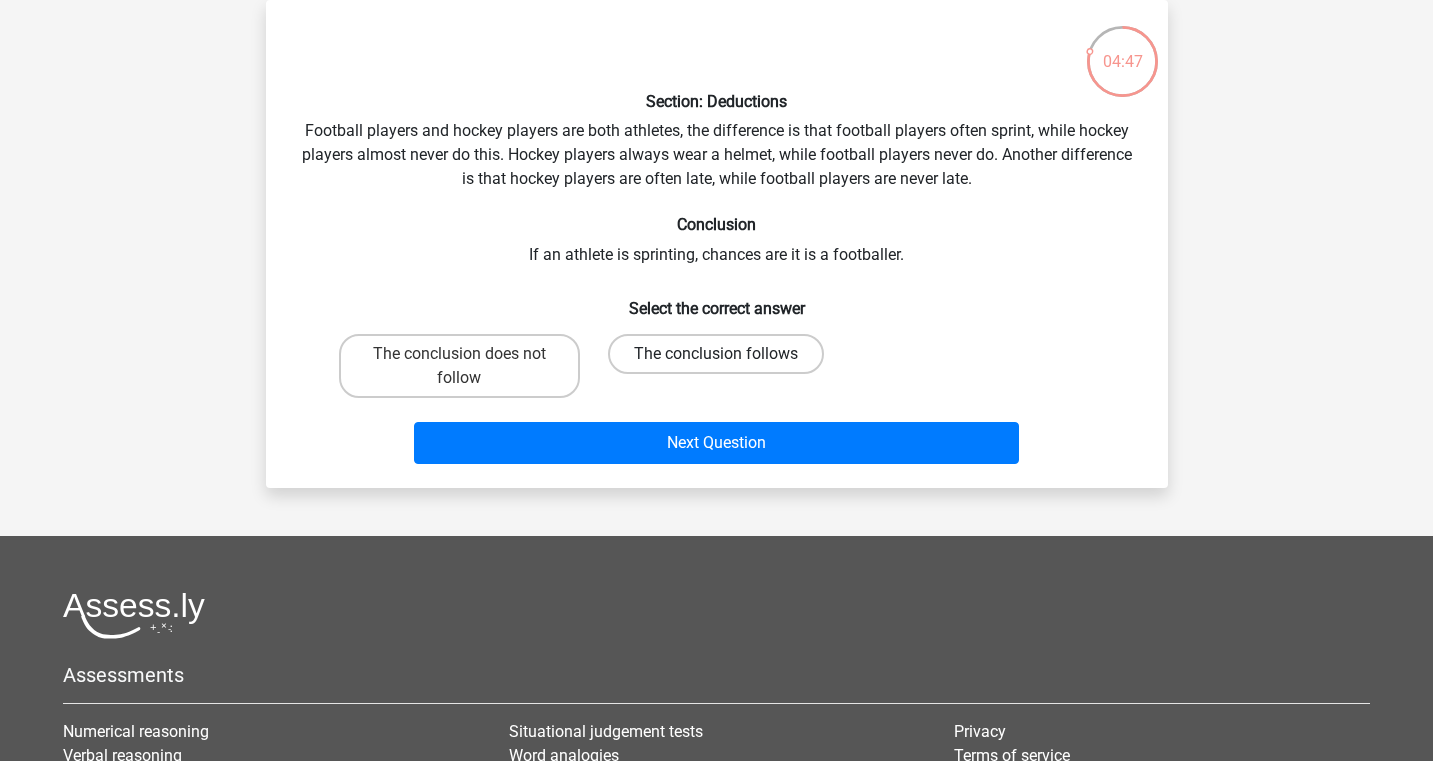 click on "The conclusion follows" at bounding box center (716, 354) 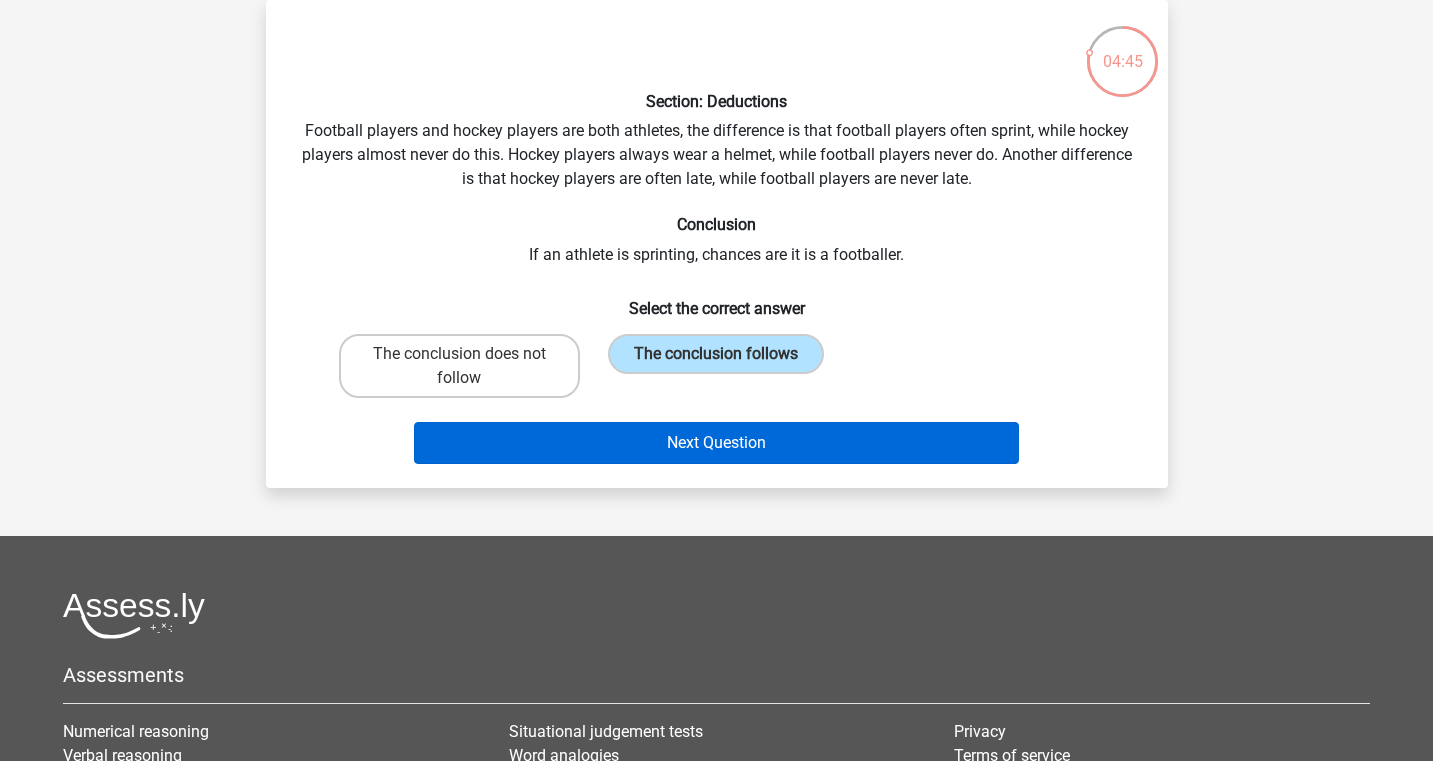 click on "Next Question" at bounding box center [716, 443] 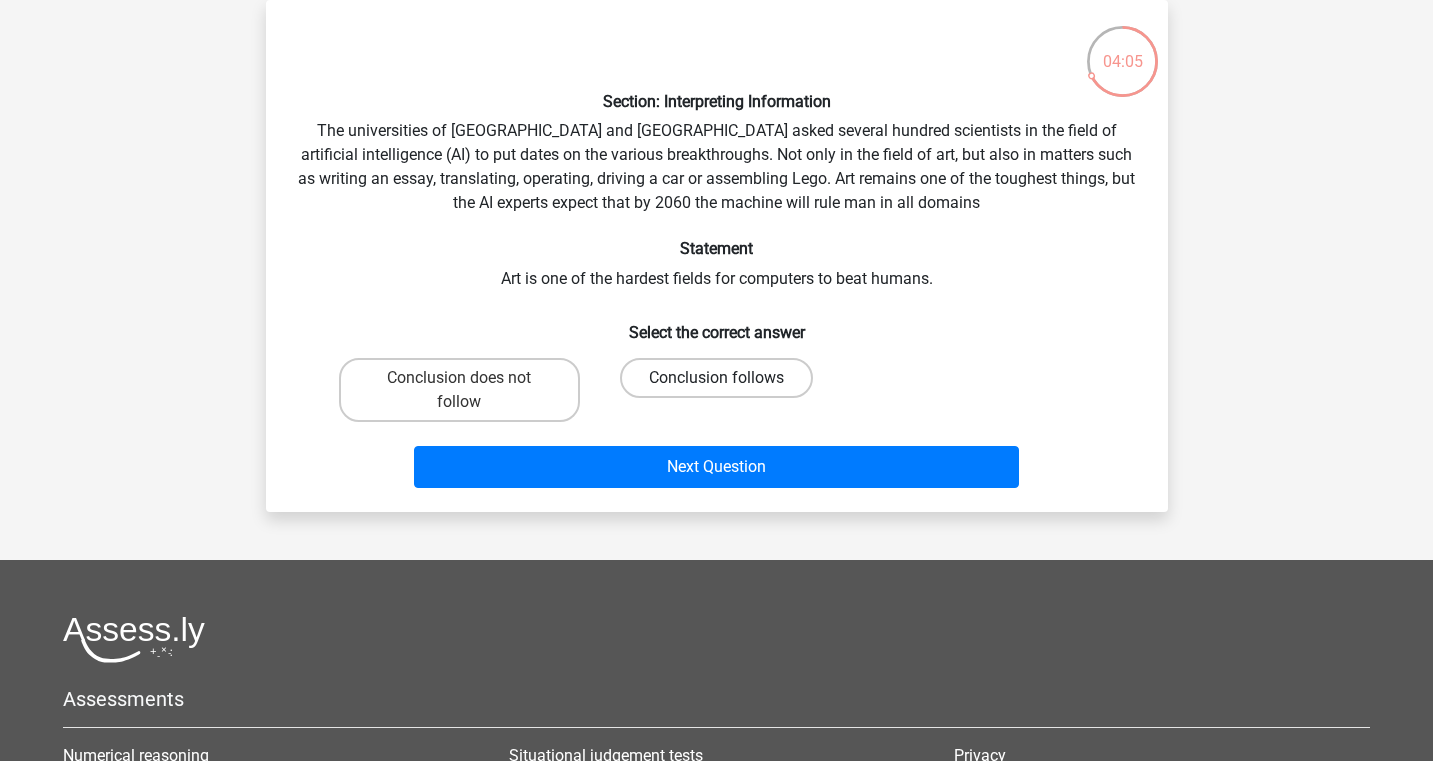 click on "Conclusion follows" at bounding box center [716, 378] 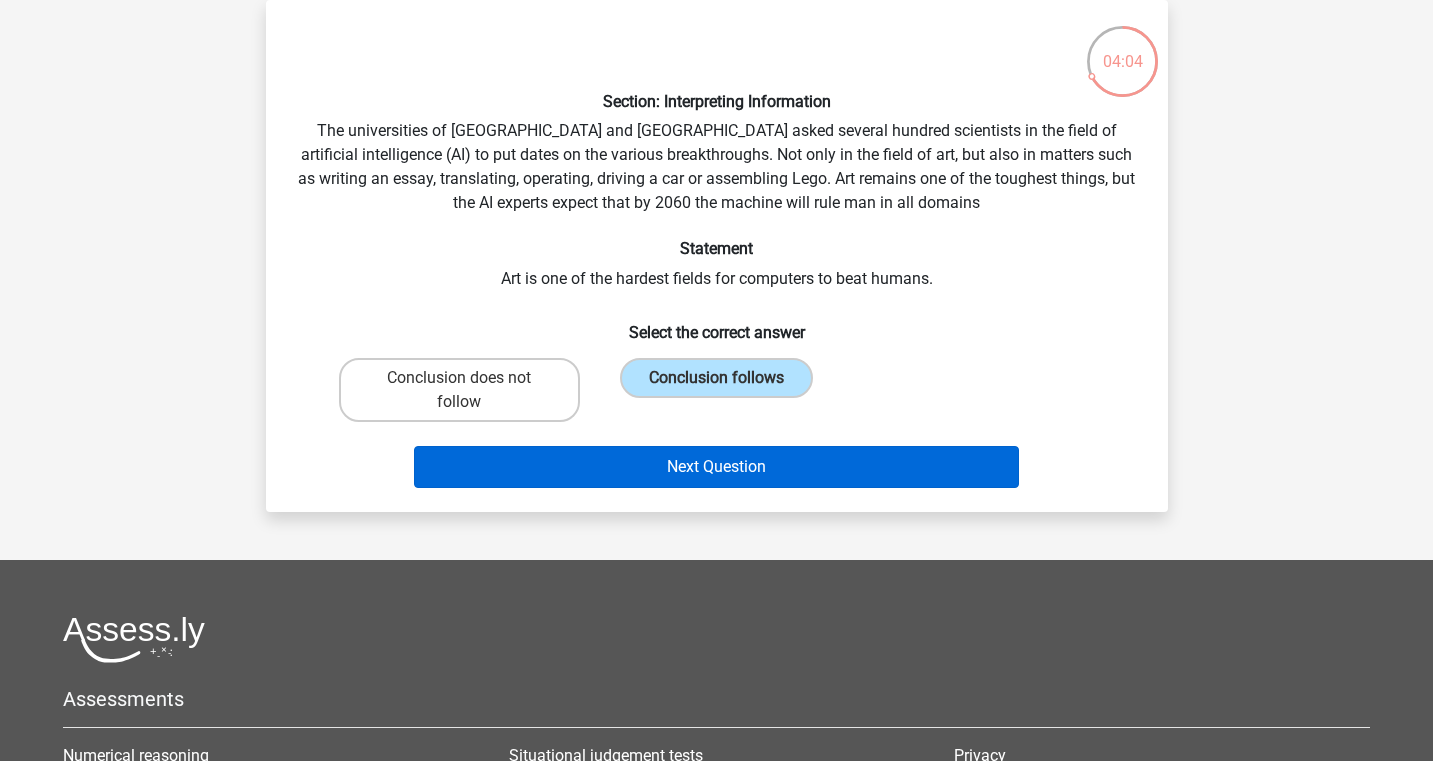 click on "Next Question" at bounding box center [716, 467] 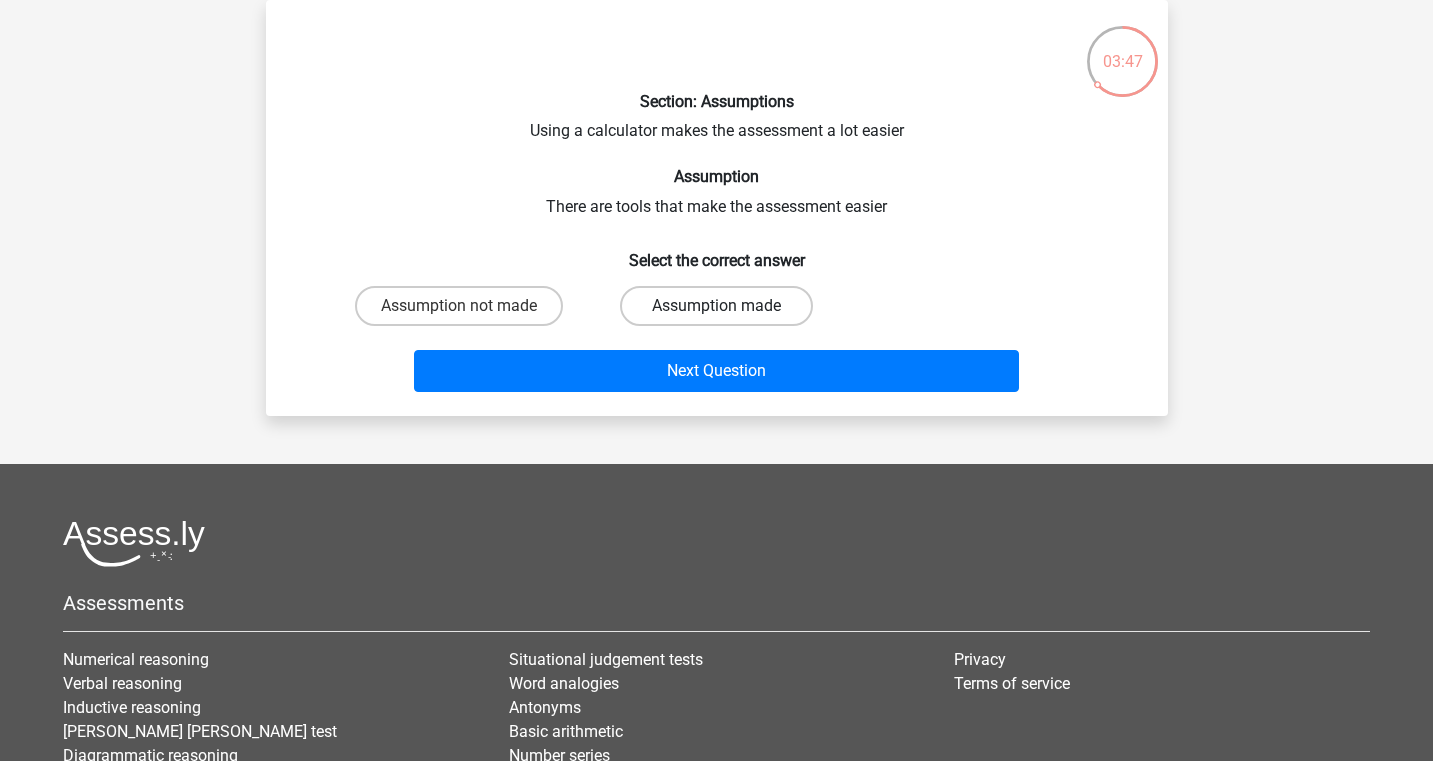 click on "Assumption made" at bounding box center [716, 306] 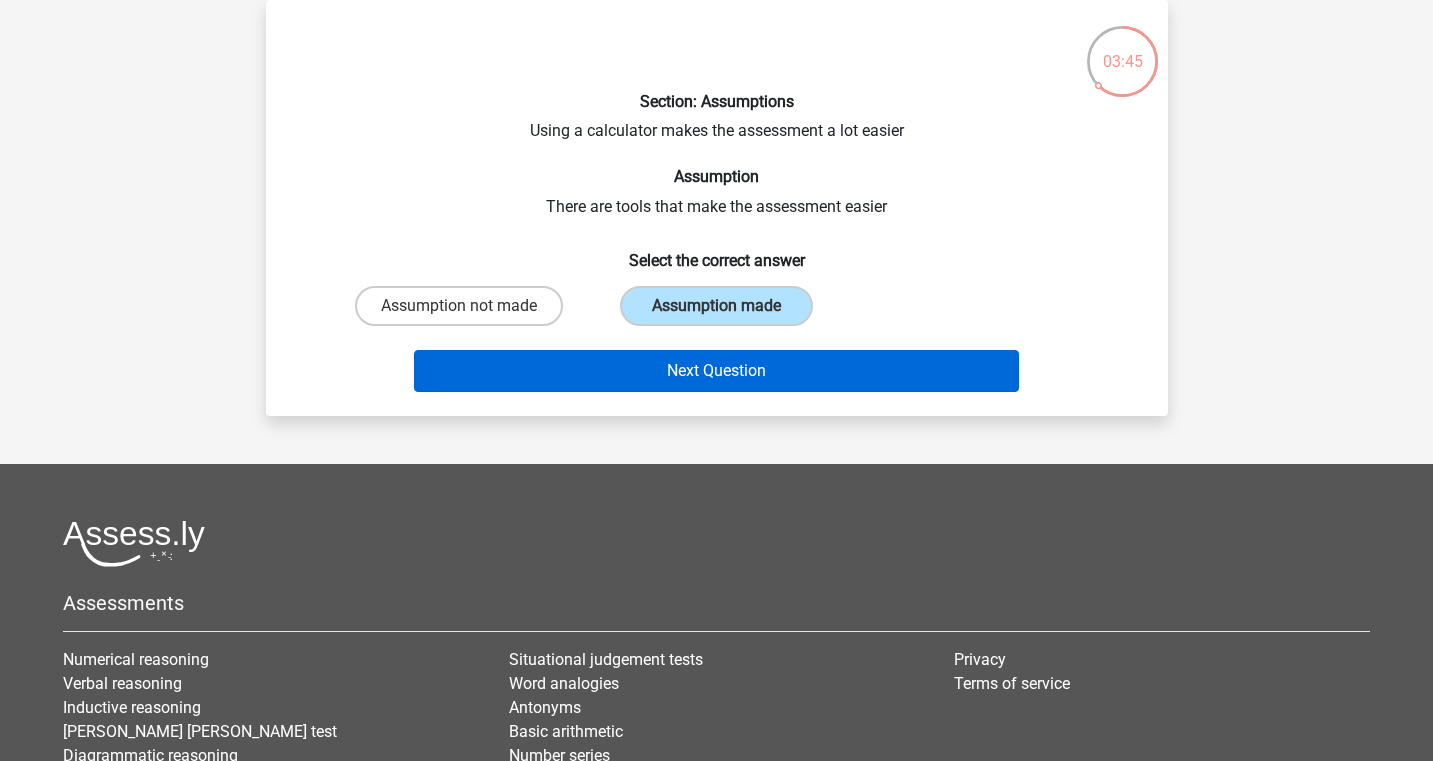 click on "Next Question" at bounding box center (716, 371) 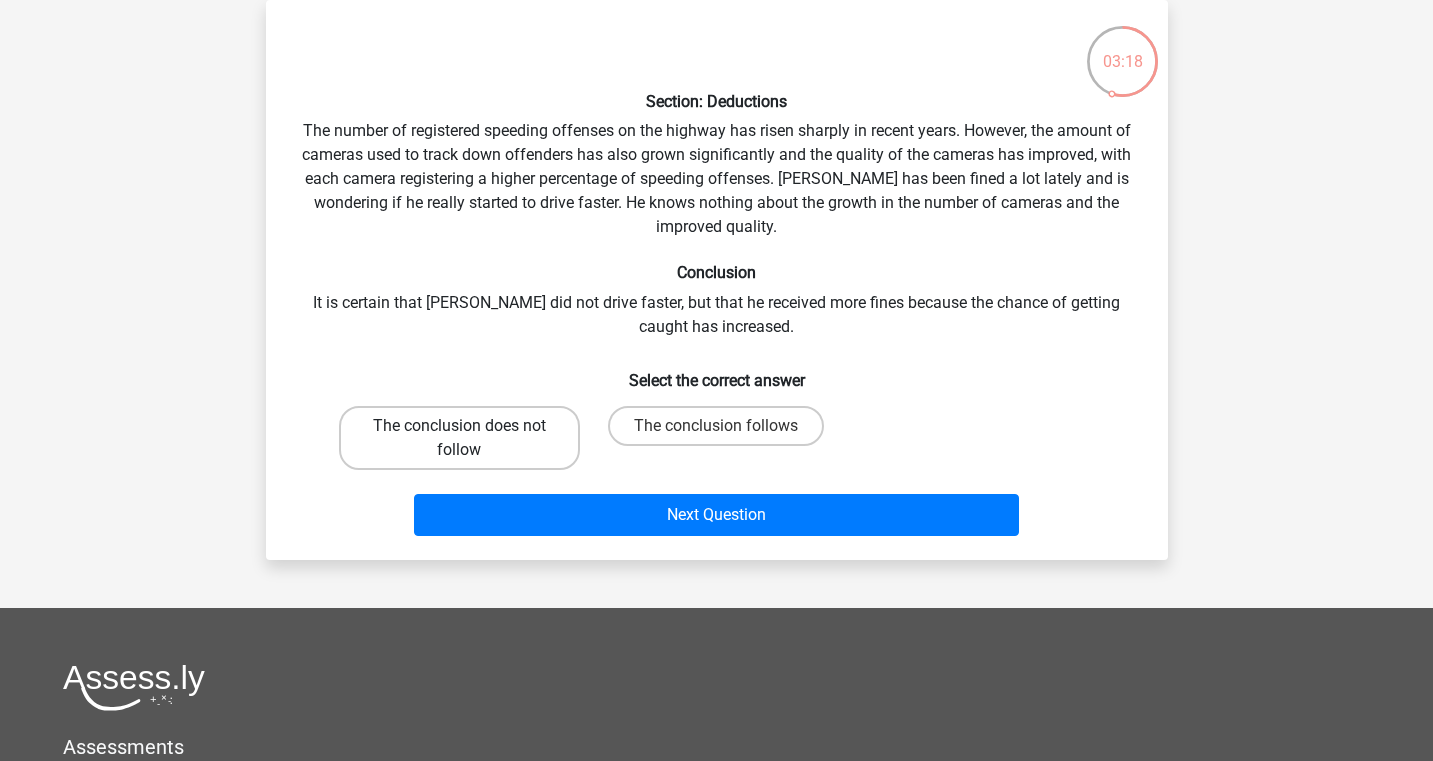 click on "The conclusion does not follow" at bounding box center (459, 438) 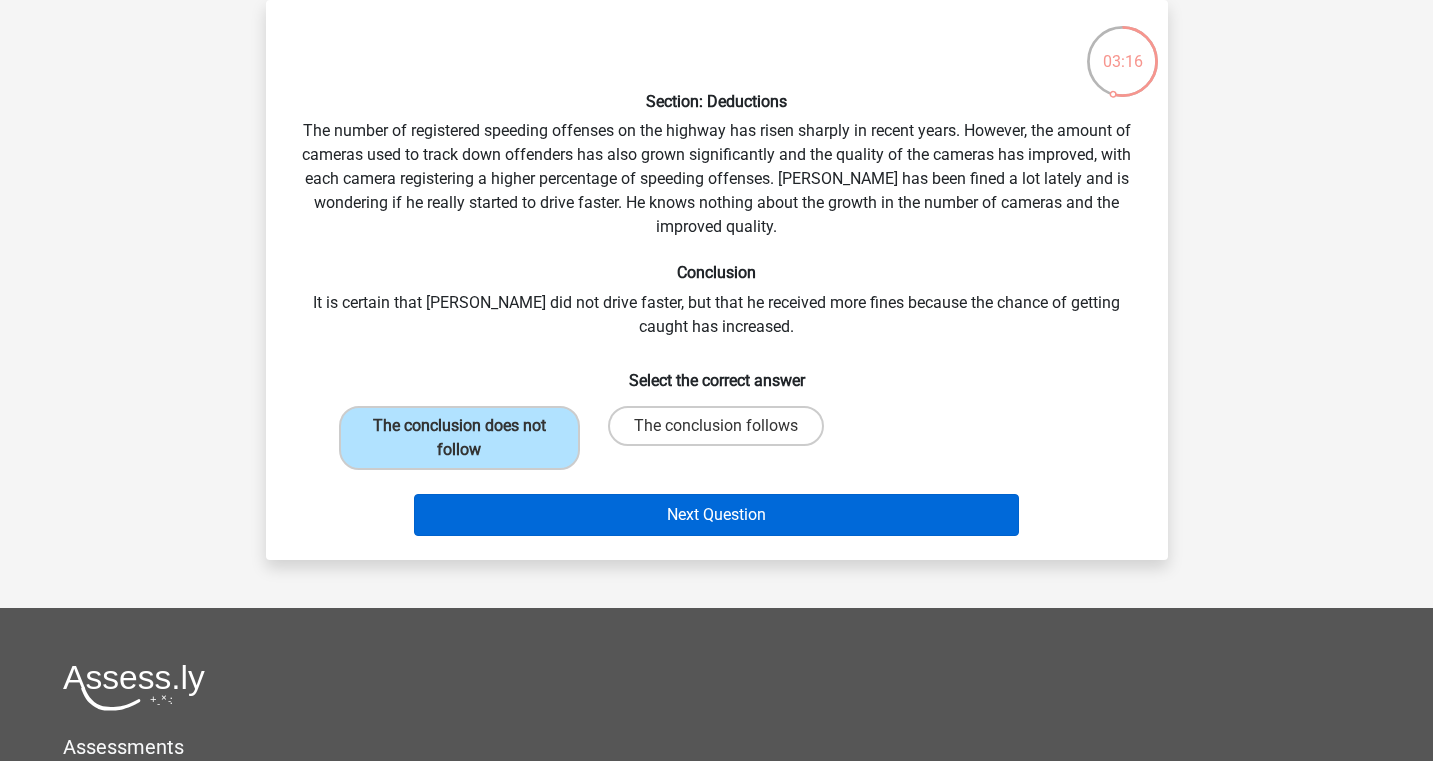 click on "Next Question" at bounding box center [716, 515] 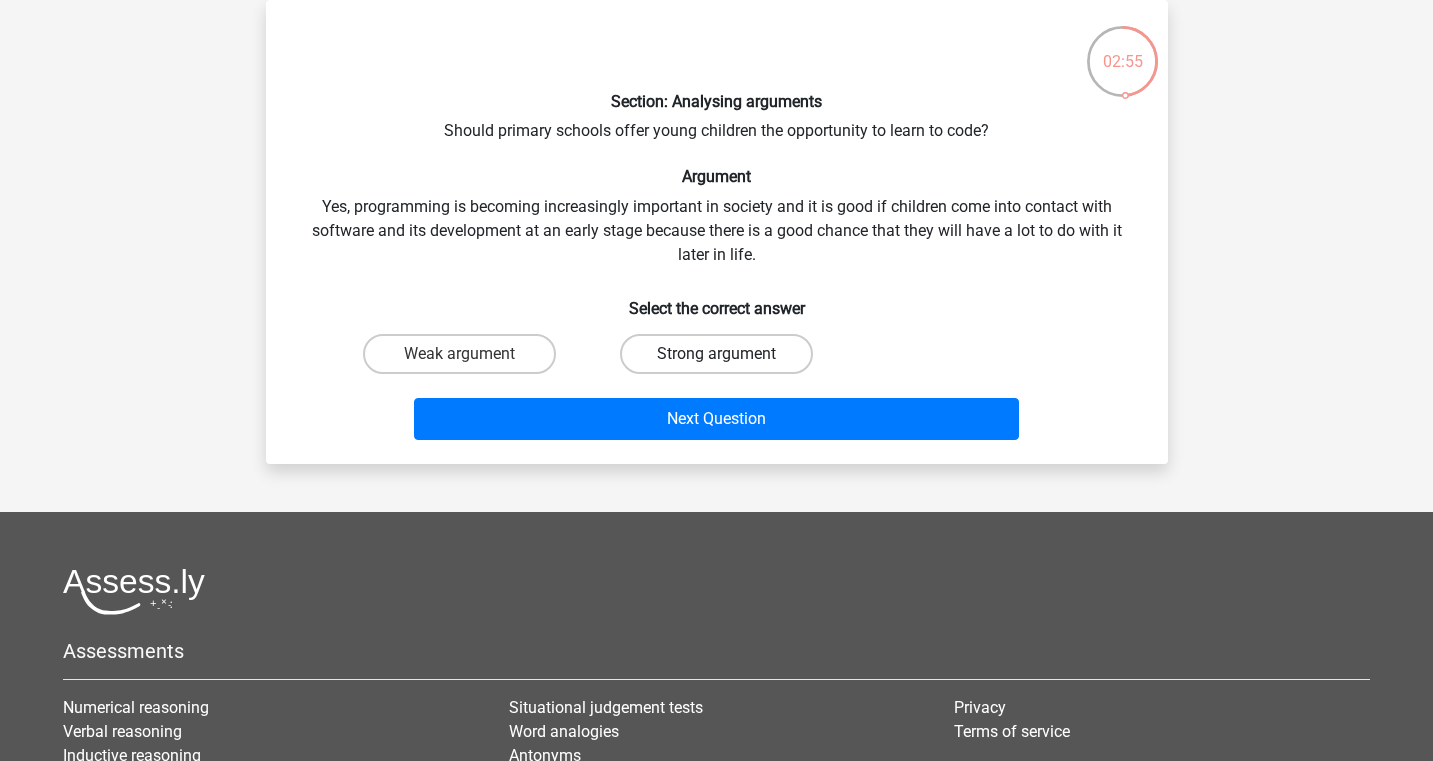 click on "Strong argument" at bounding box center [716, 354] 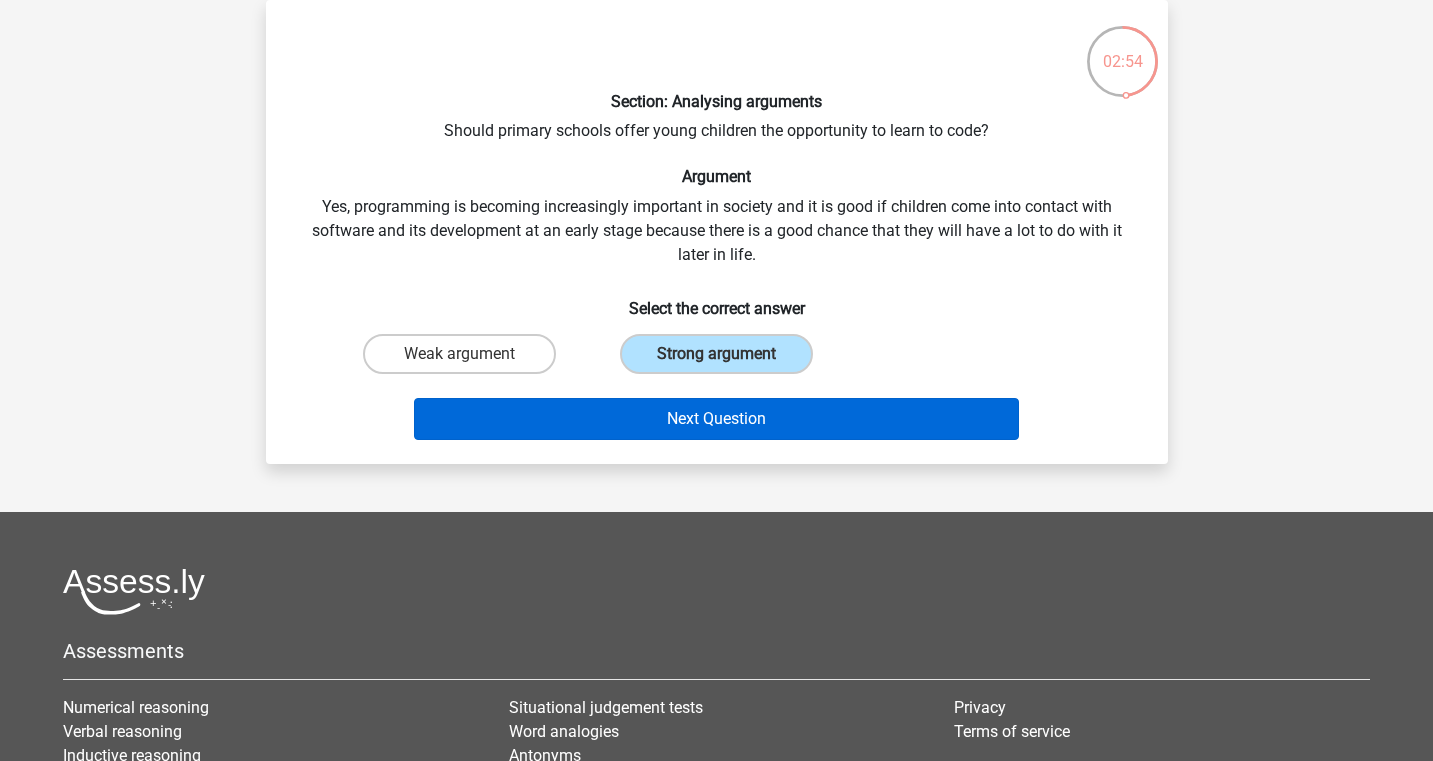 click on "Next Question" at bounding box center (716, 419) 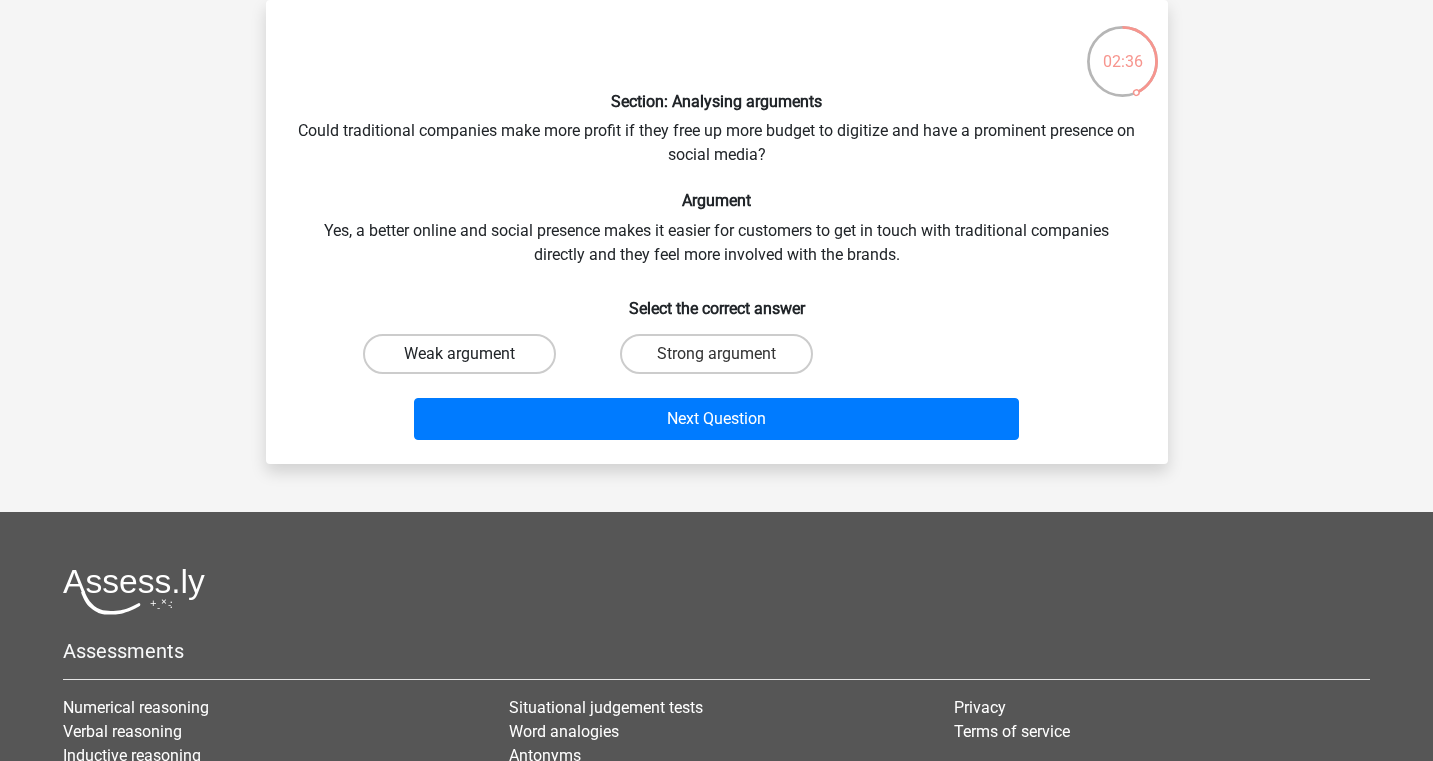 click on "Weak argument" at bounding box center (459, 354) 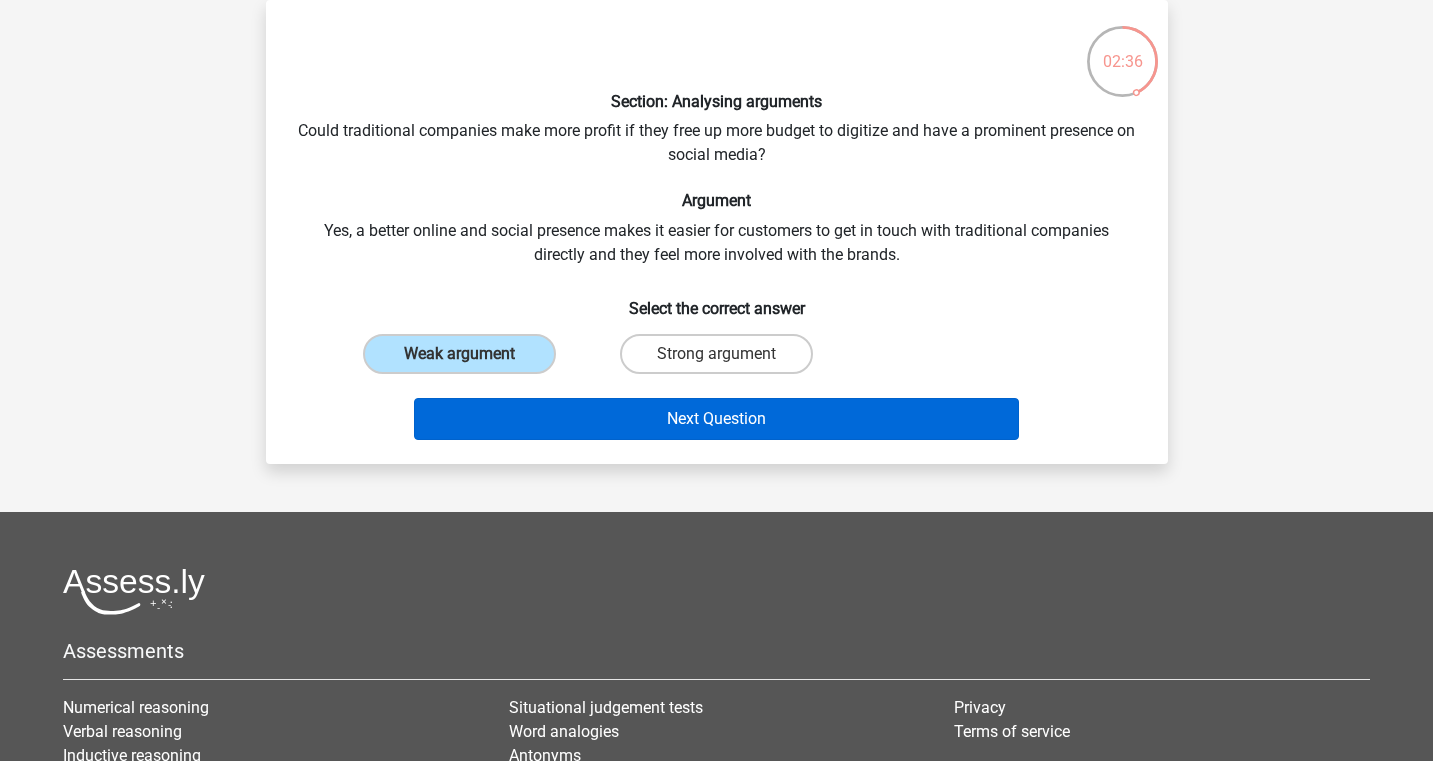 click on "Next Question" at bounding box center [716, 419] 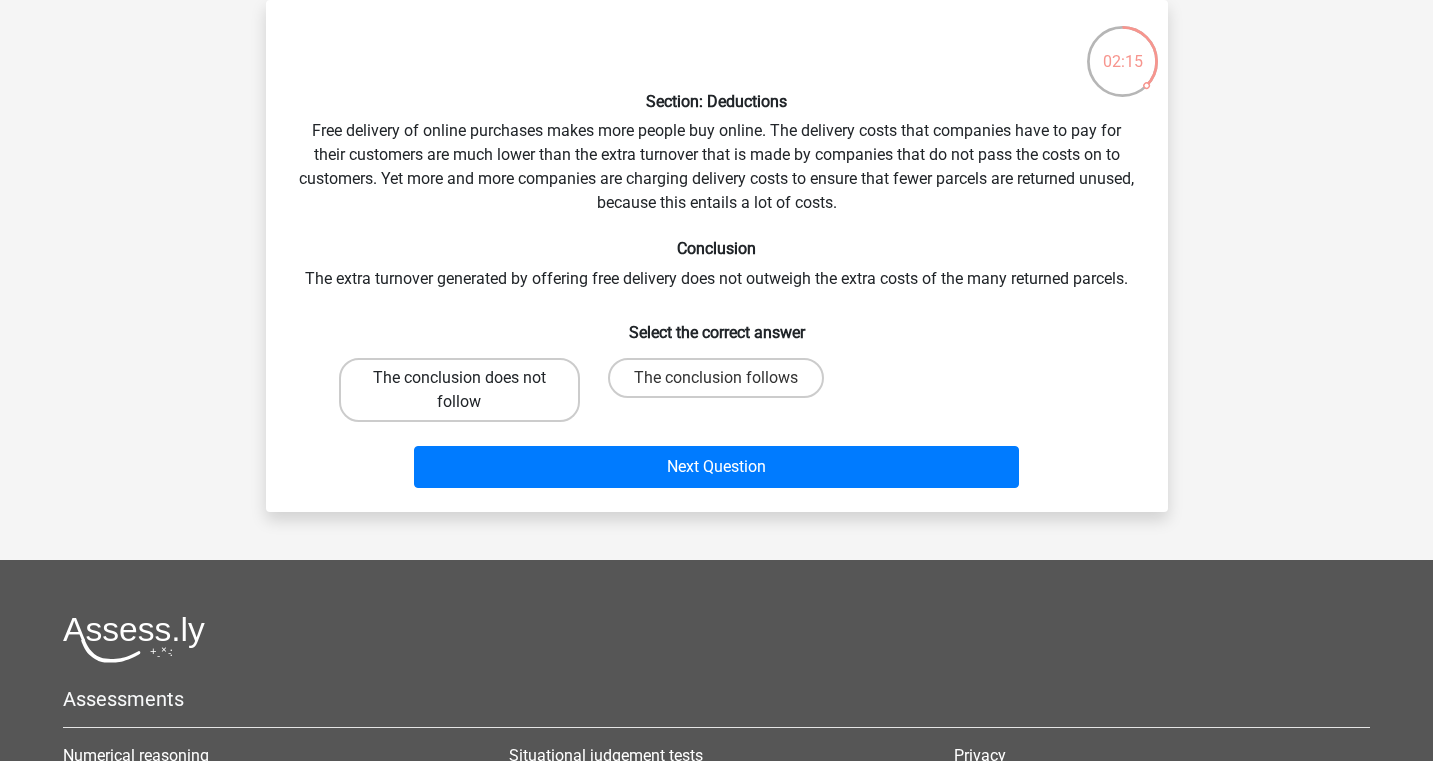 click on "The conclusion does not follow" at bounding box center (459, 390) 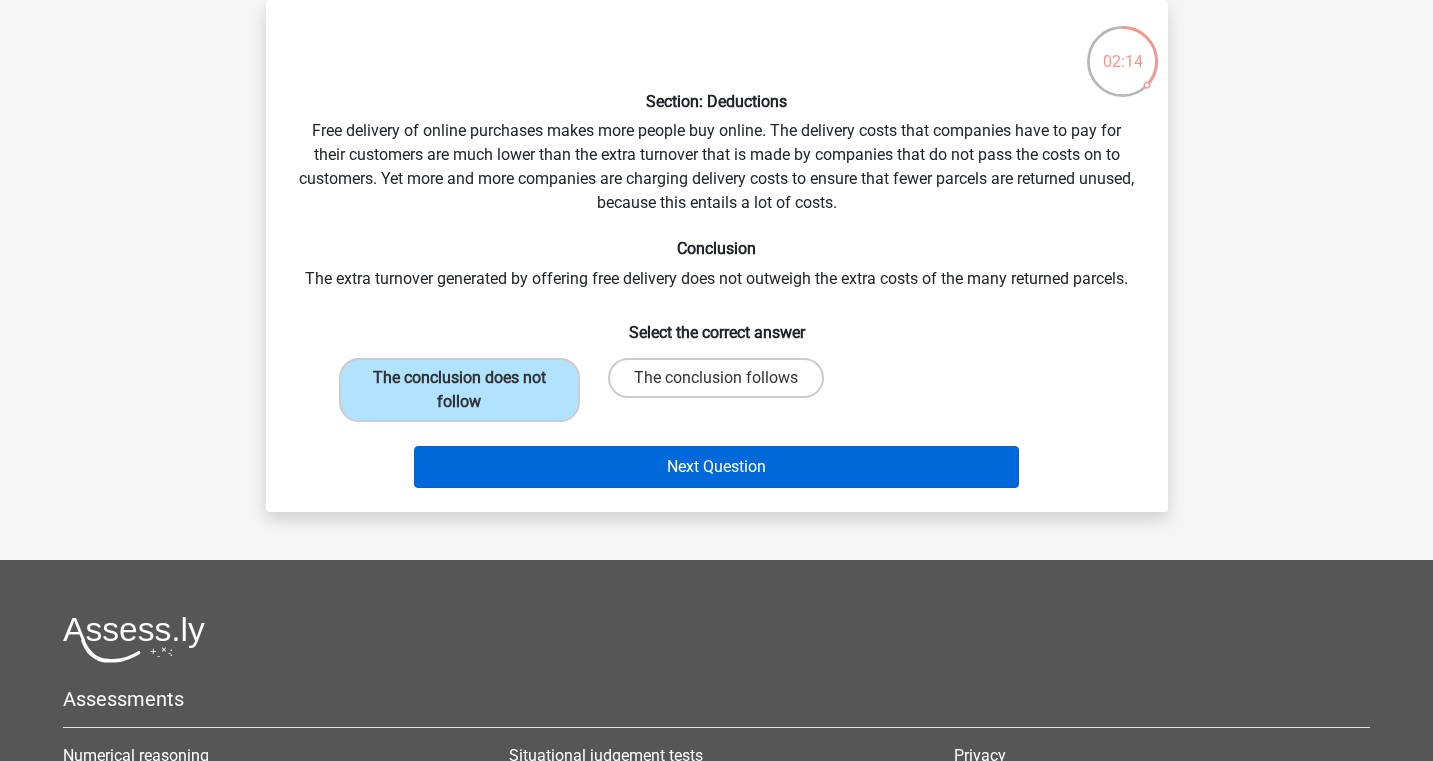 click on "Next Question" at bounding box center (716, 467) 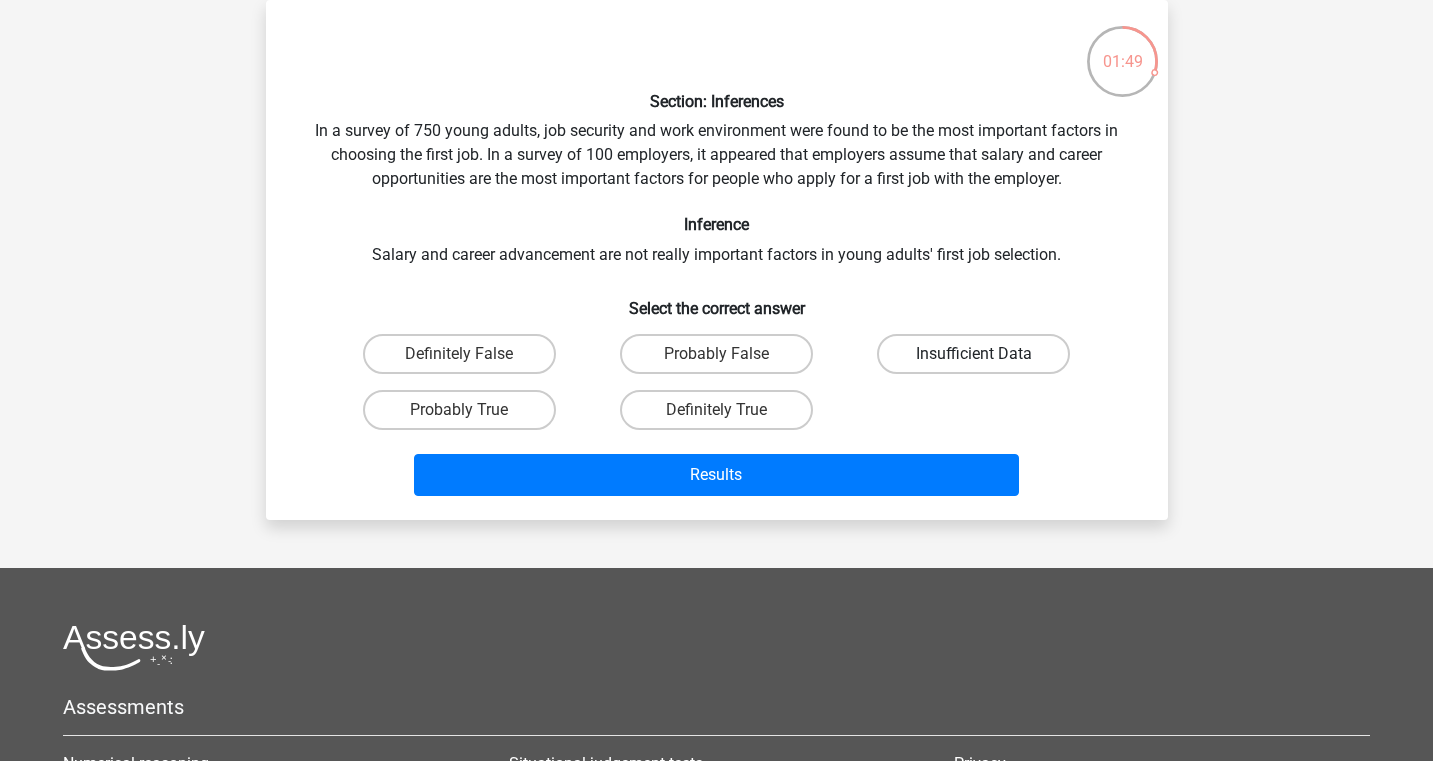 click on "Insufficient Data" at bounding box center (973, 354) 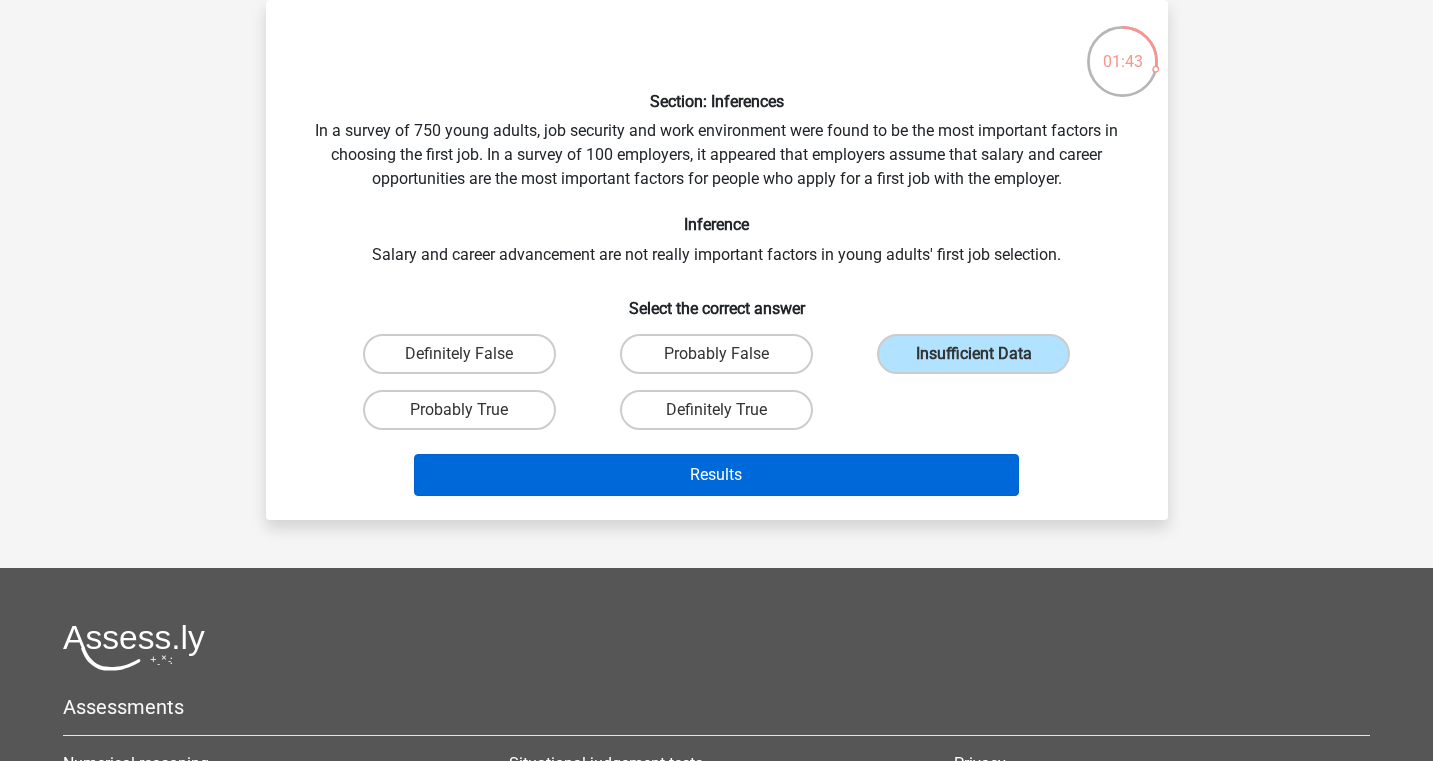 click on "Results" at bounding box center (716, 475) 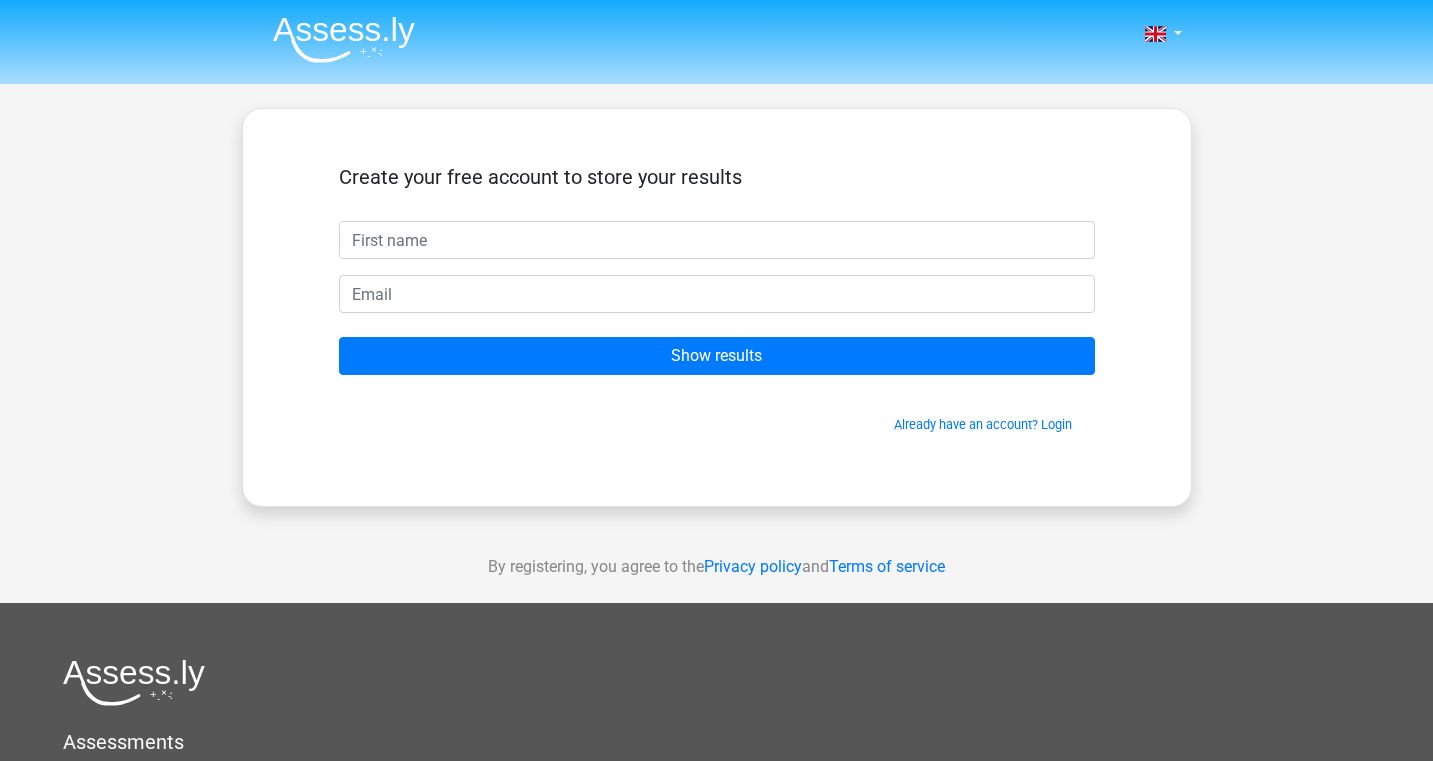 scroll, scrollTop: 0, scrollLeft: 0, axis: both 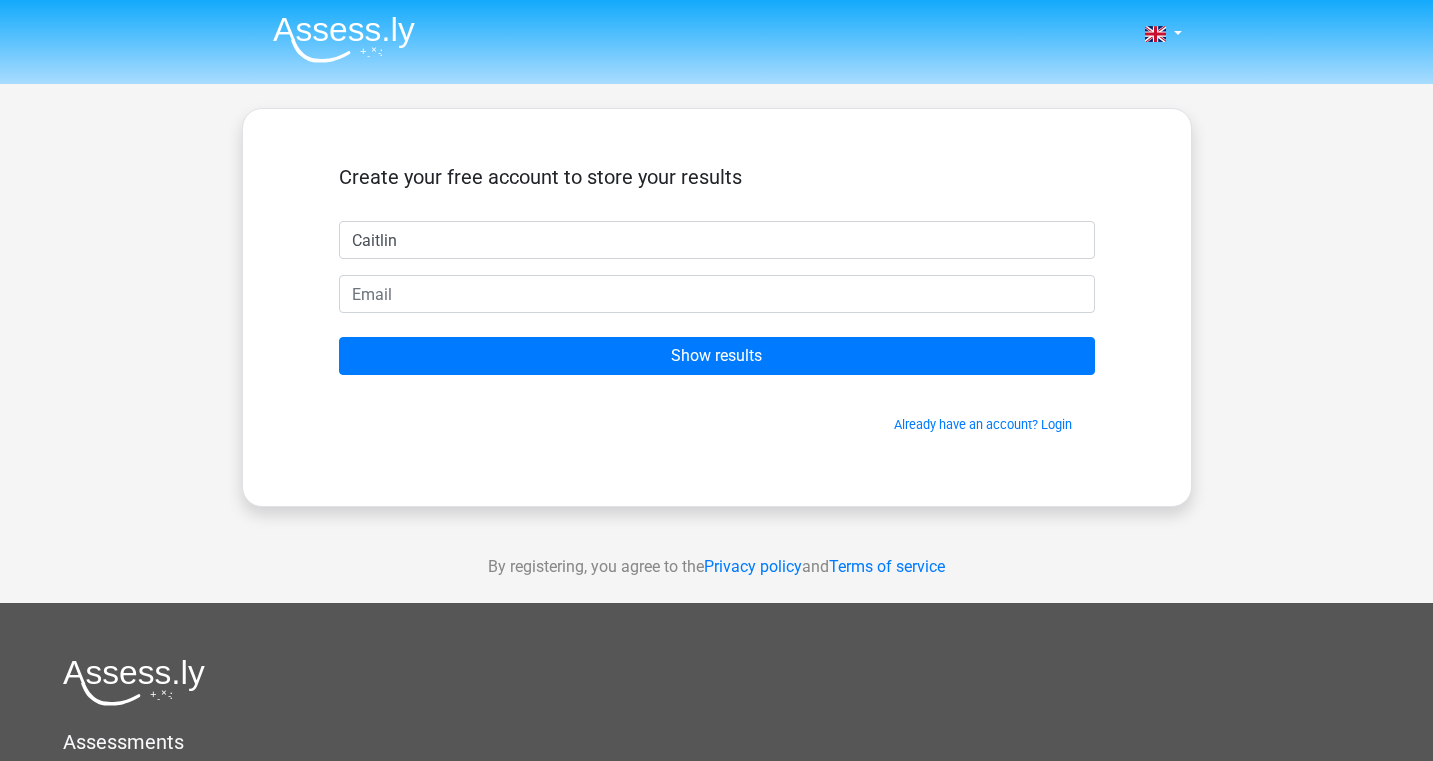type on "Caitlin" 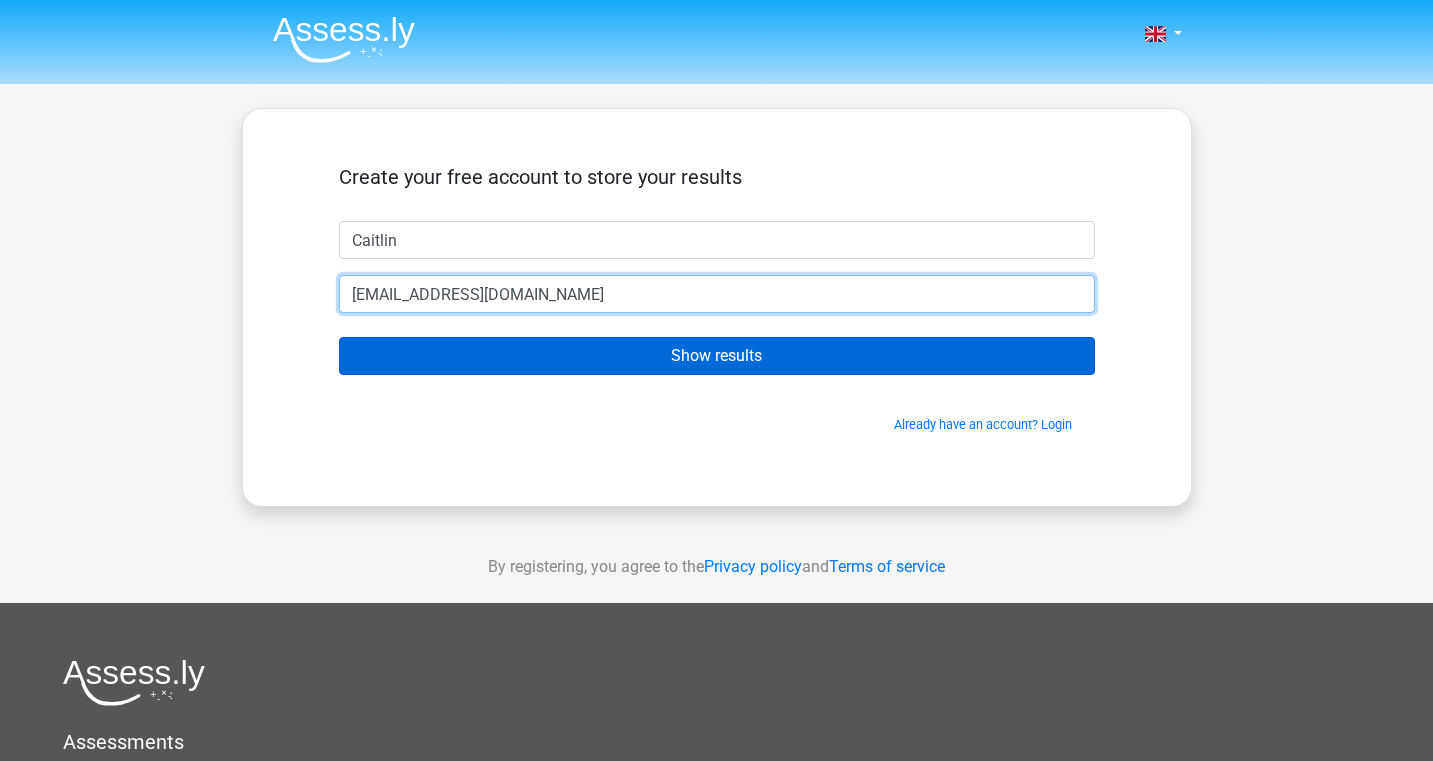 type on "caitlin_d@hotmail.co.uk" 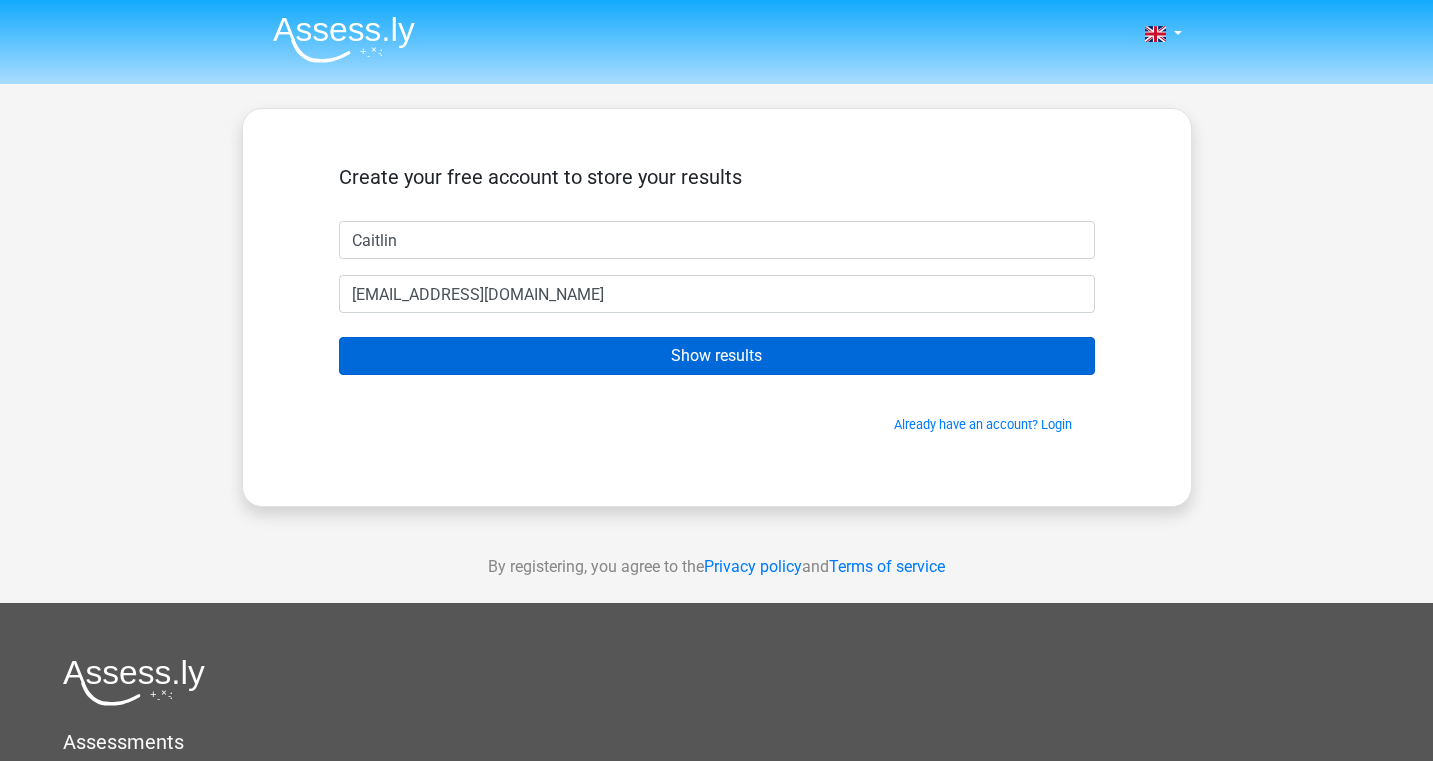 click on "Show results" at bounding box center (717, 356) 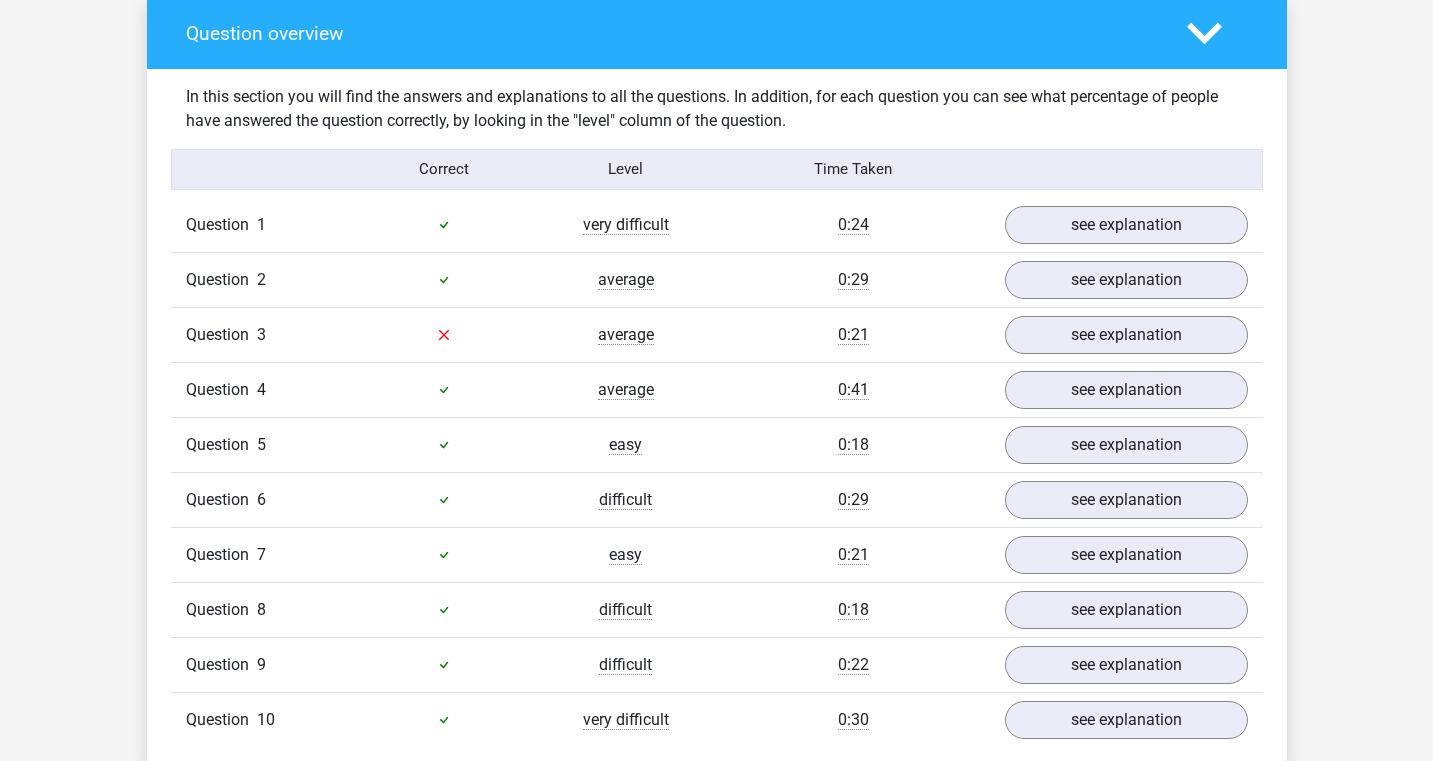 scroll, scrollTop: 1498, scrollLeft: 0, axis: vertical 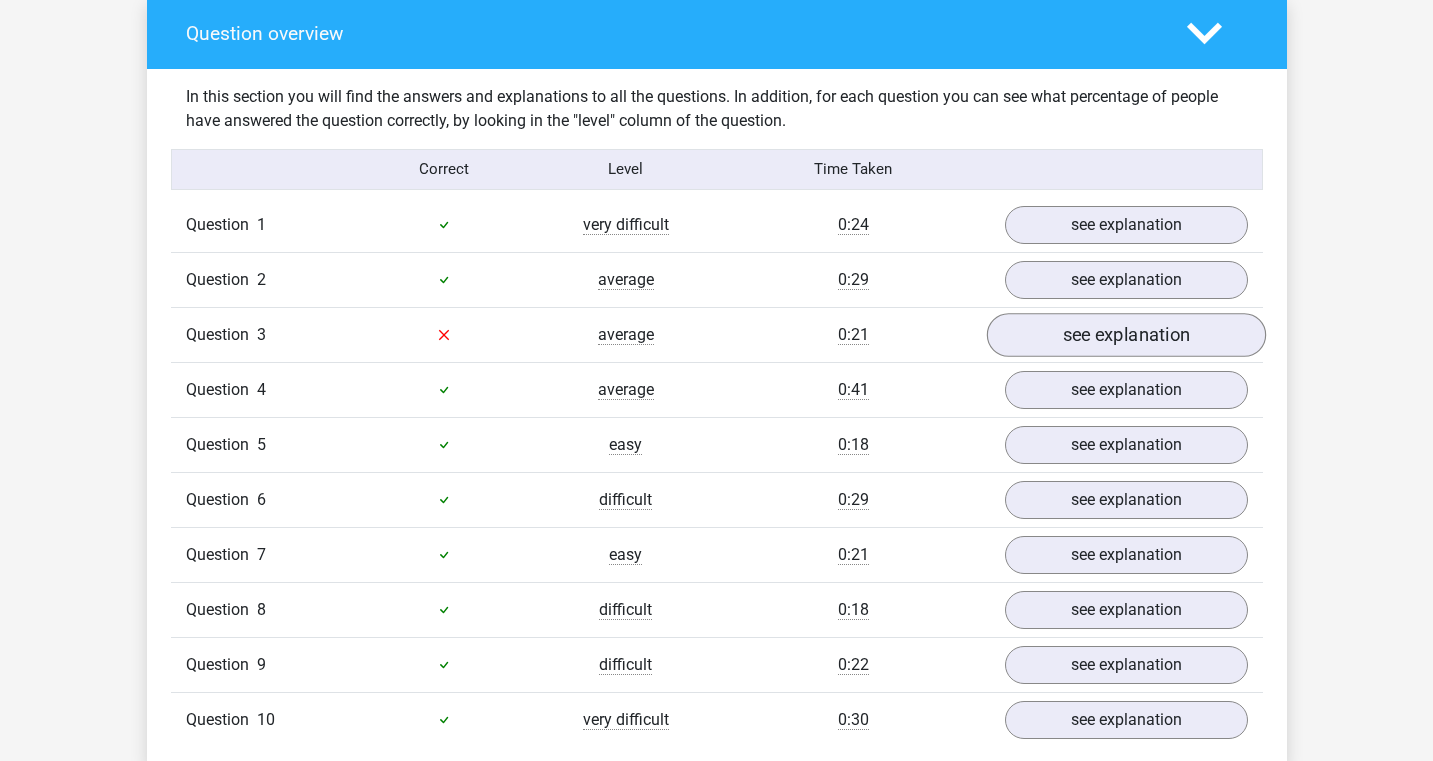 click on "see explanation" at bounding box center (1125, 335) 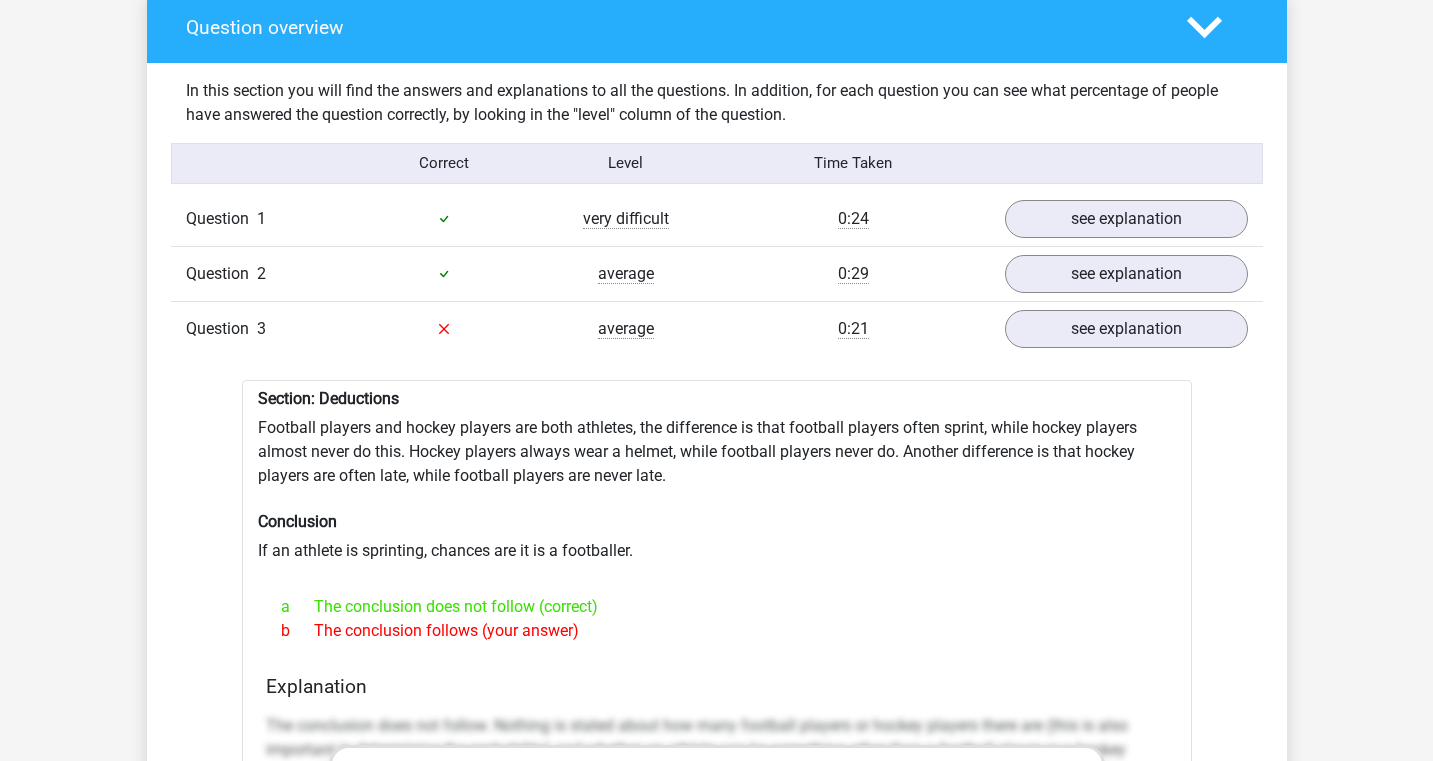 scroll, scrollTop: 1498, scrollLeft: 0, axis: vertical 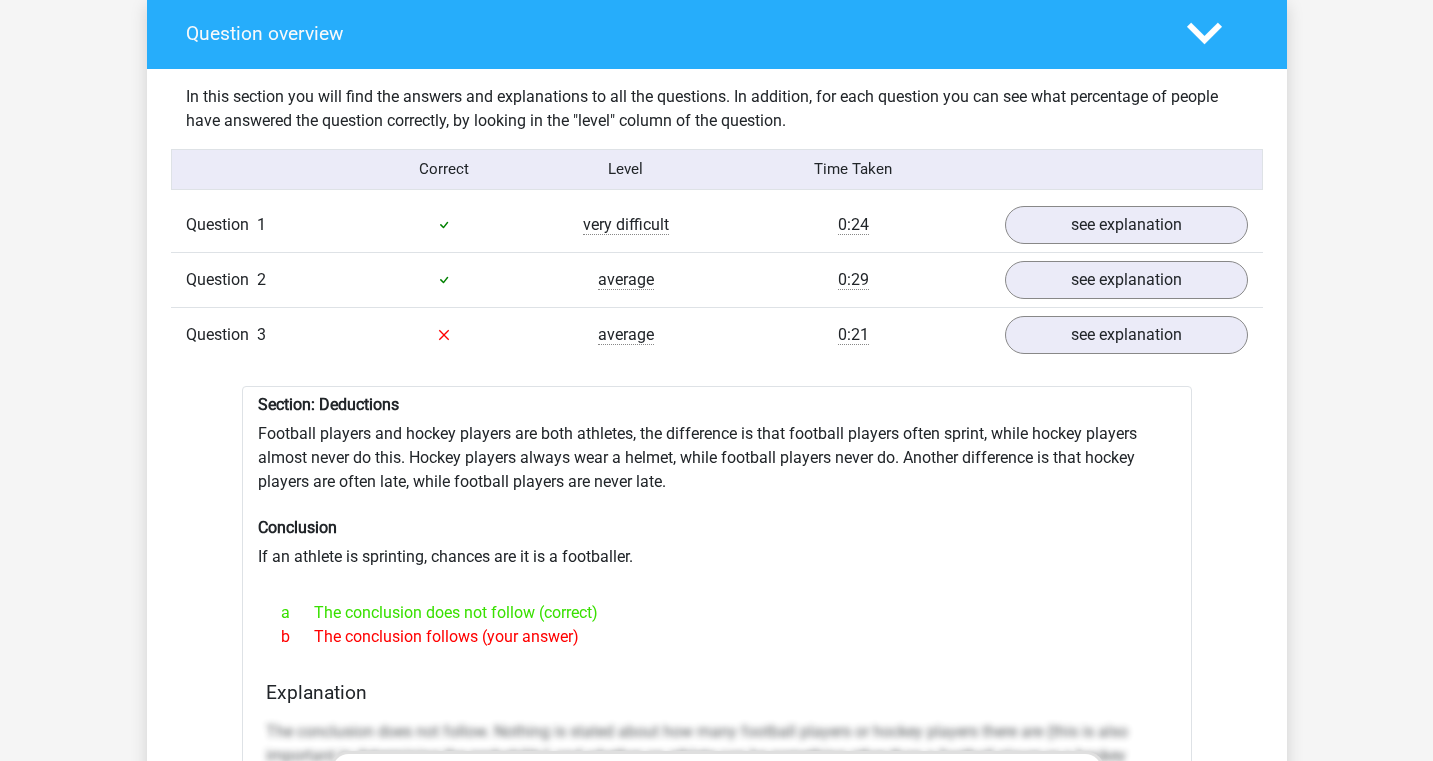 click on "Question overview" at bounding box center [717, 33] 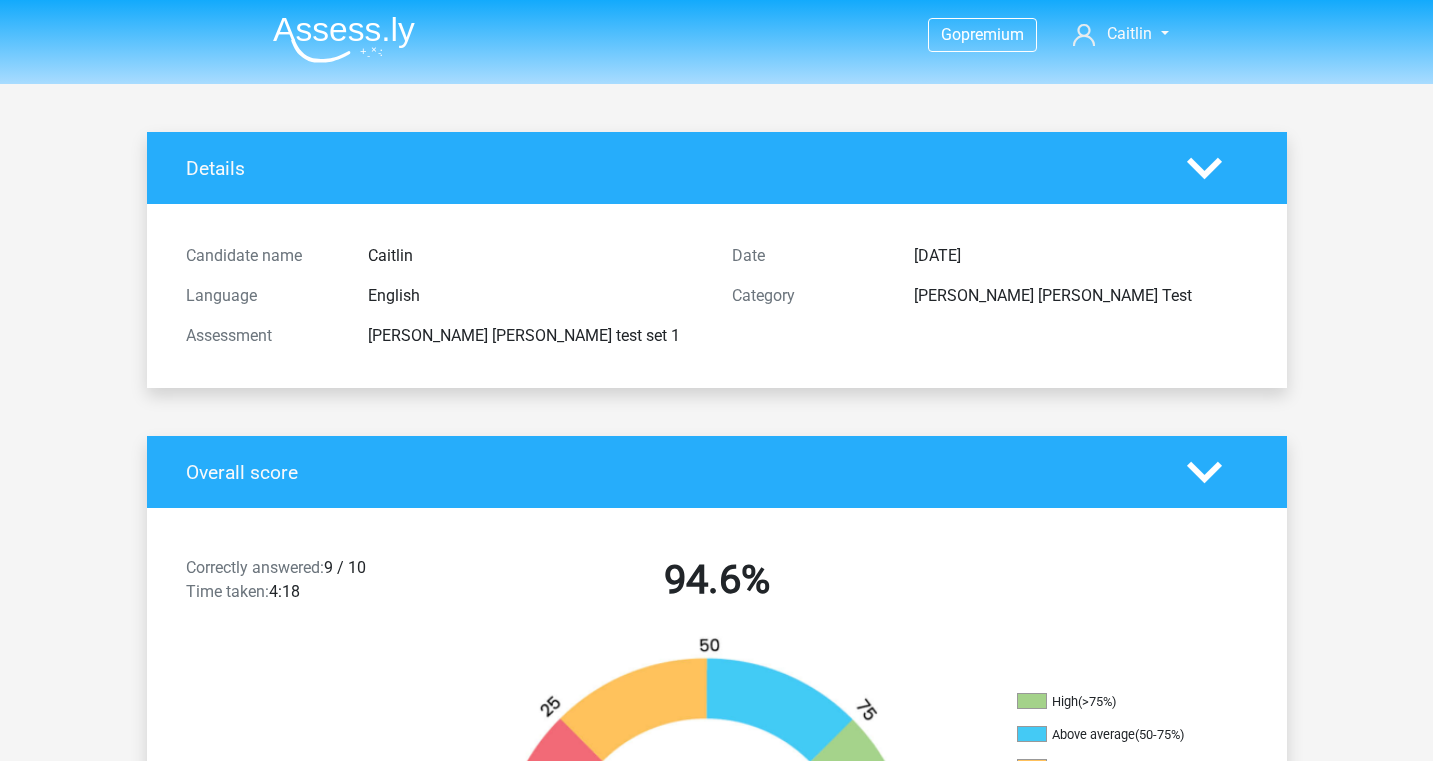 scroll, scrollTop: 0, scrollLeft: 0, axis: both 